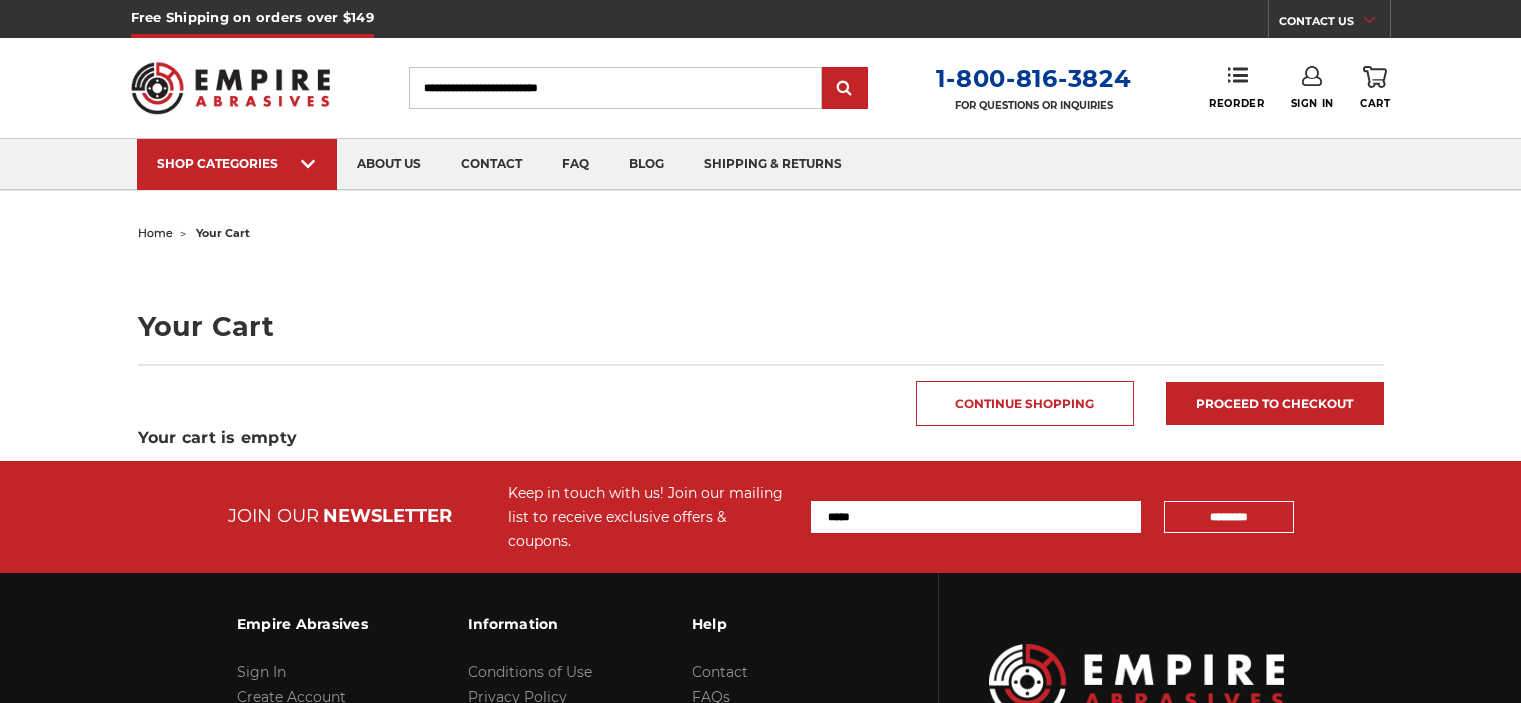 scroll, scrollTop: 0, scrollLeft: 0, axis: both 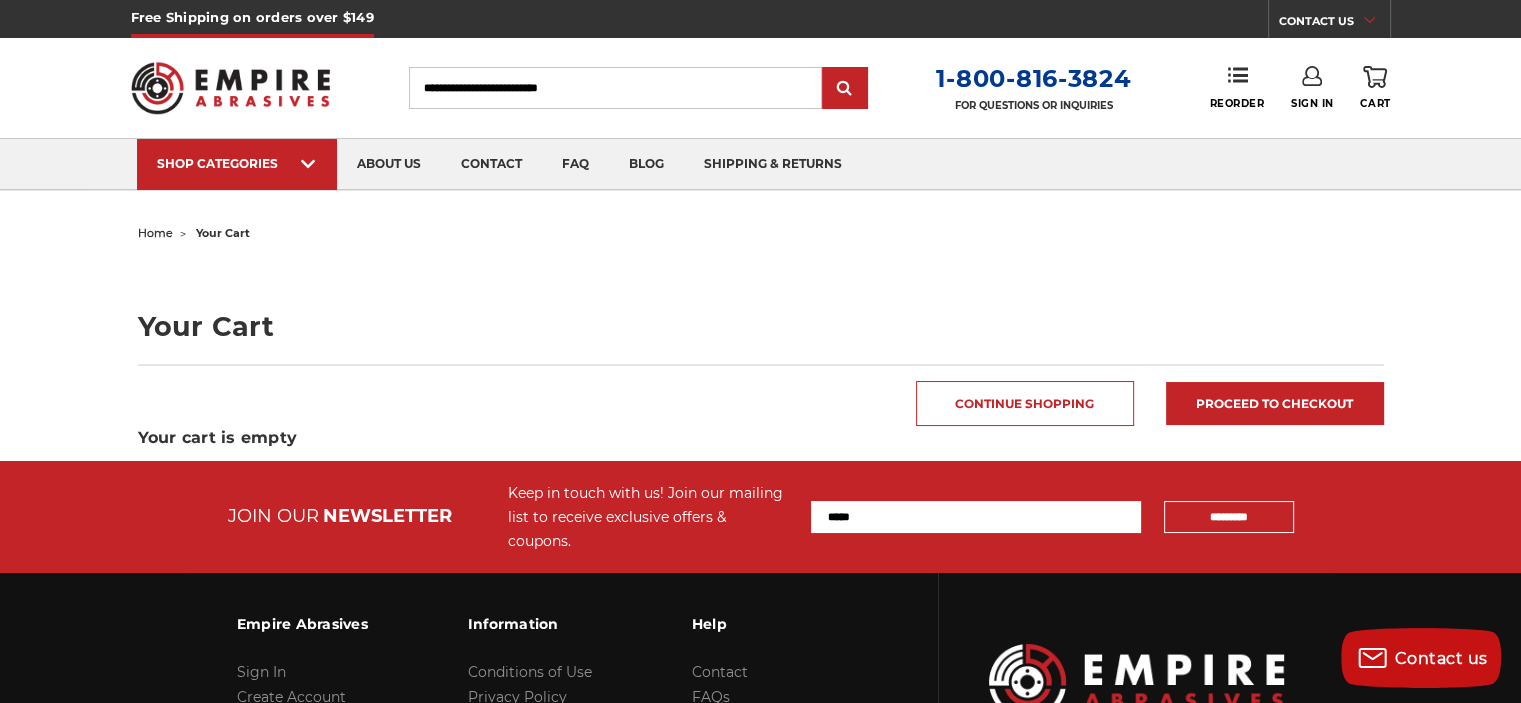 click 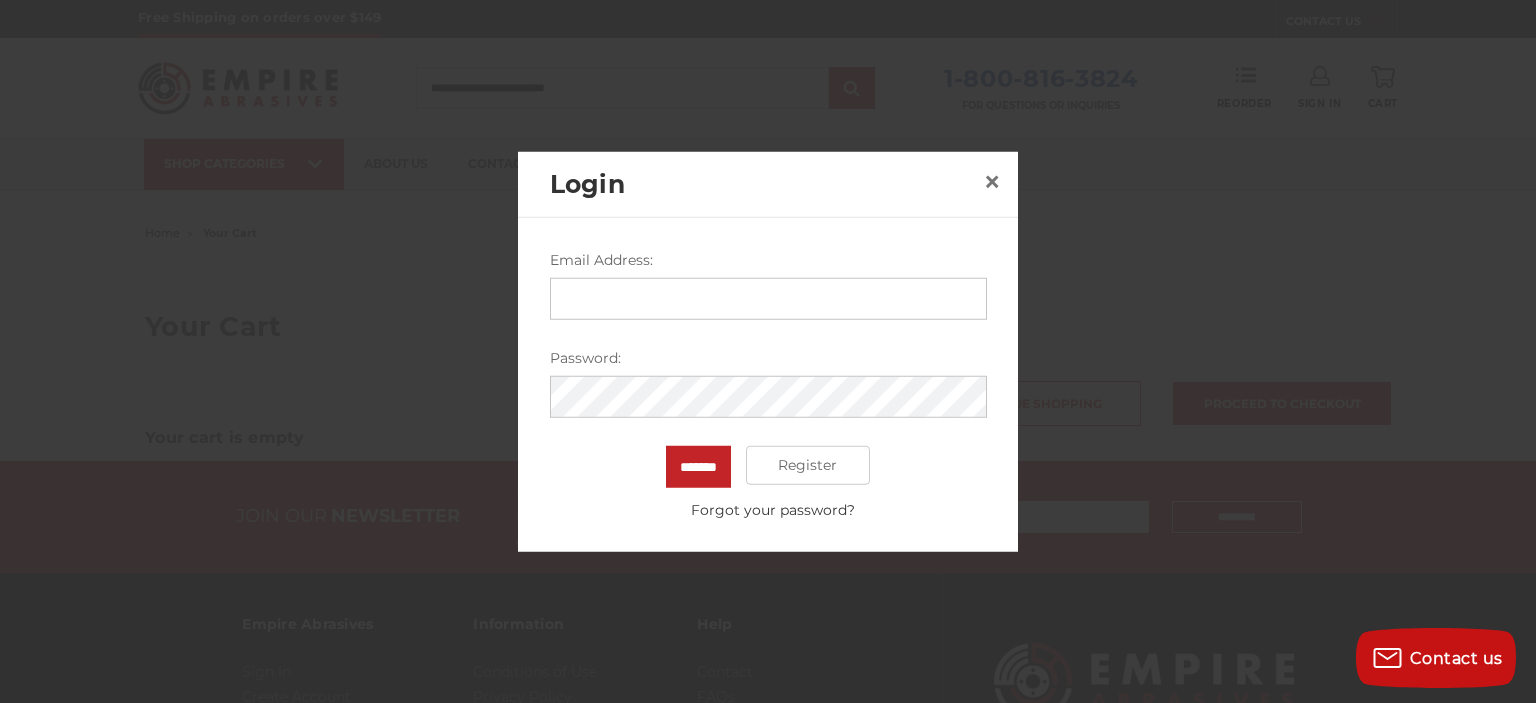 type on "**********" 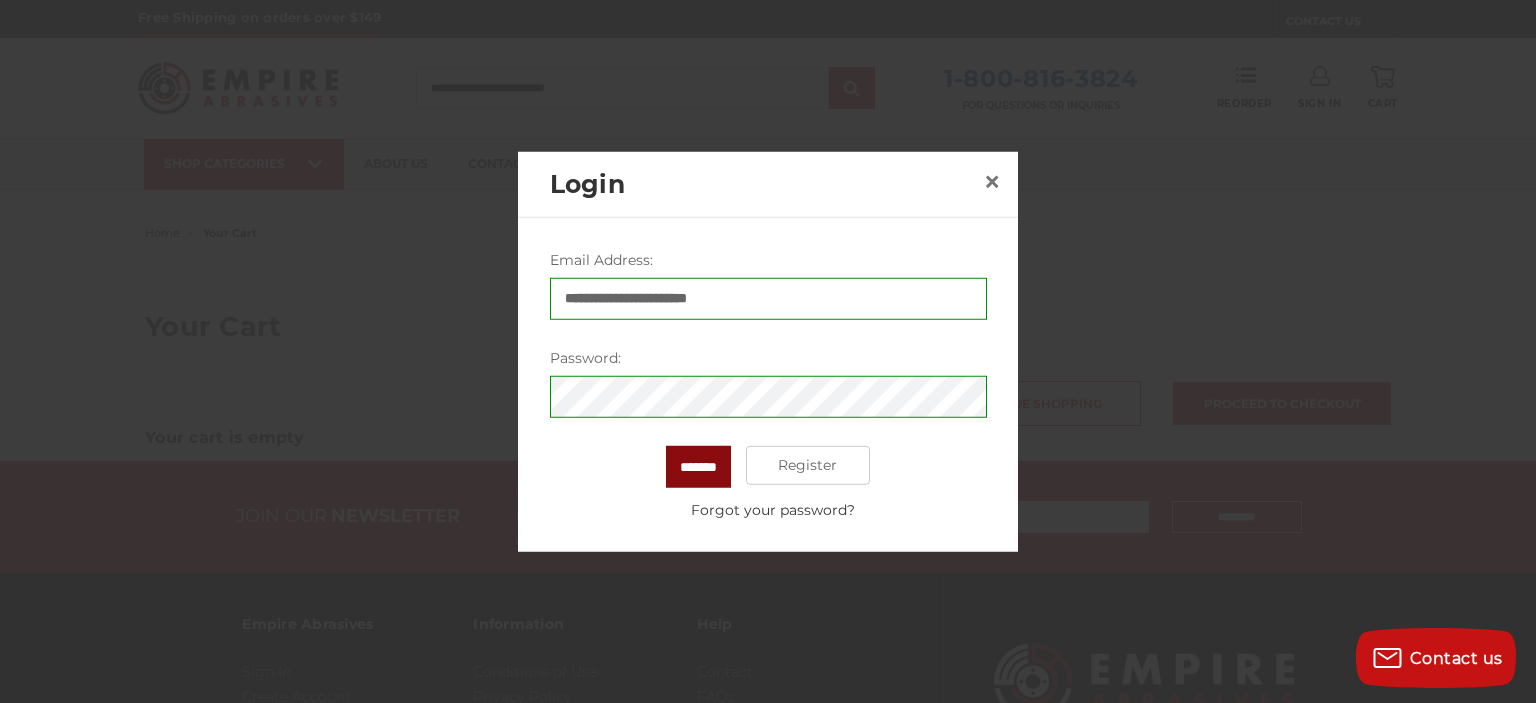 click on "*******" at bounding box center [698, 466] 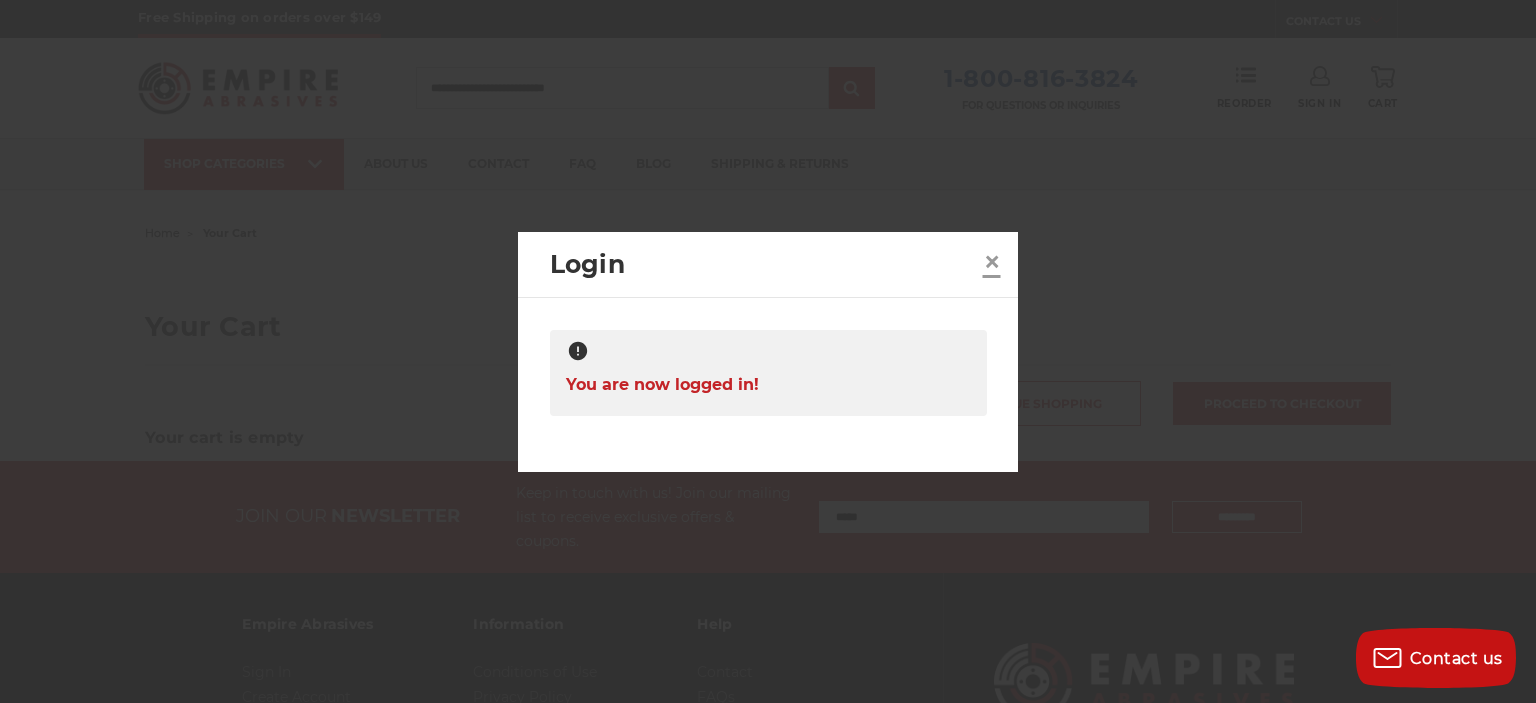 click on "×" at bounding box center [992, 261] 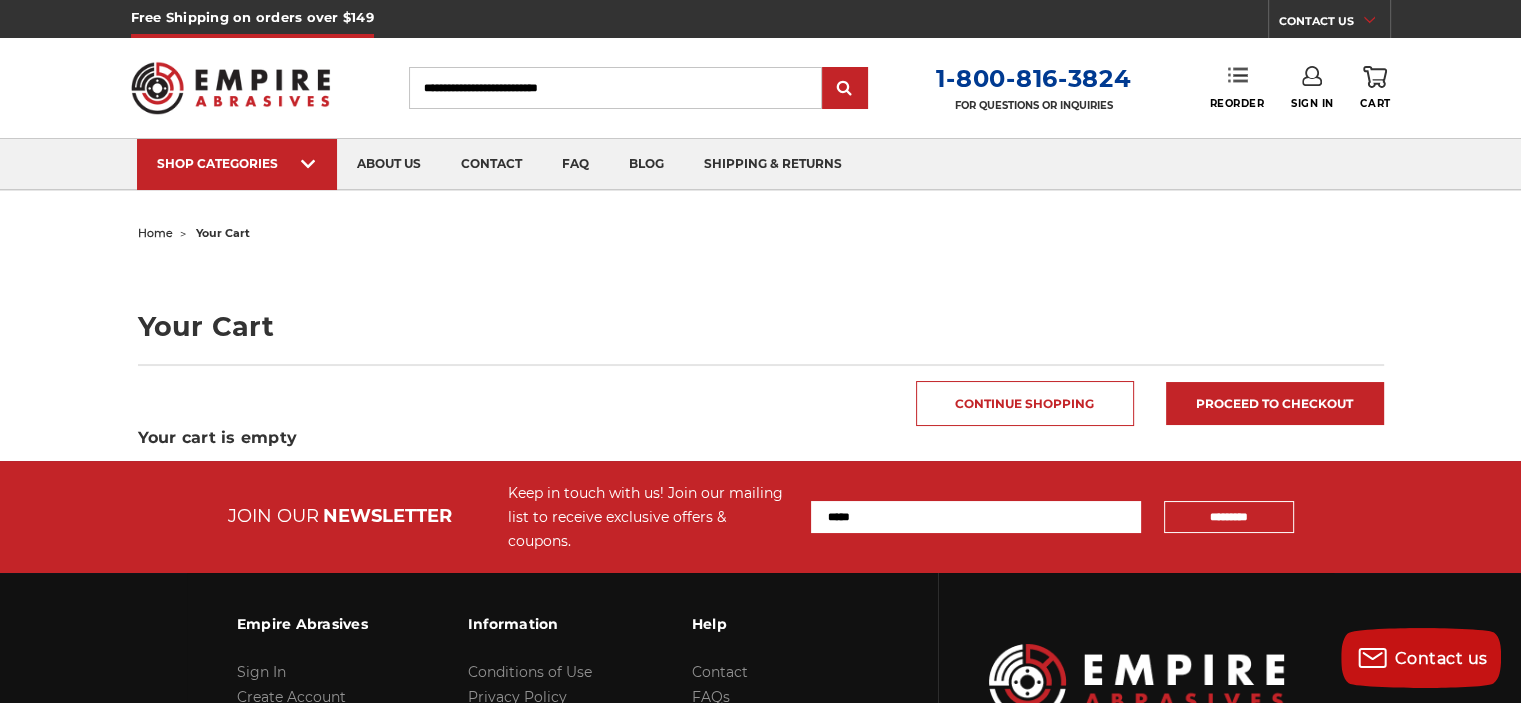 click 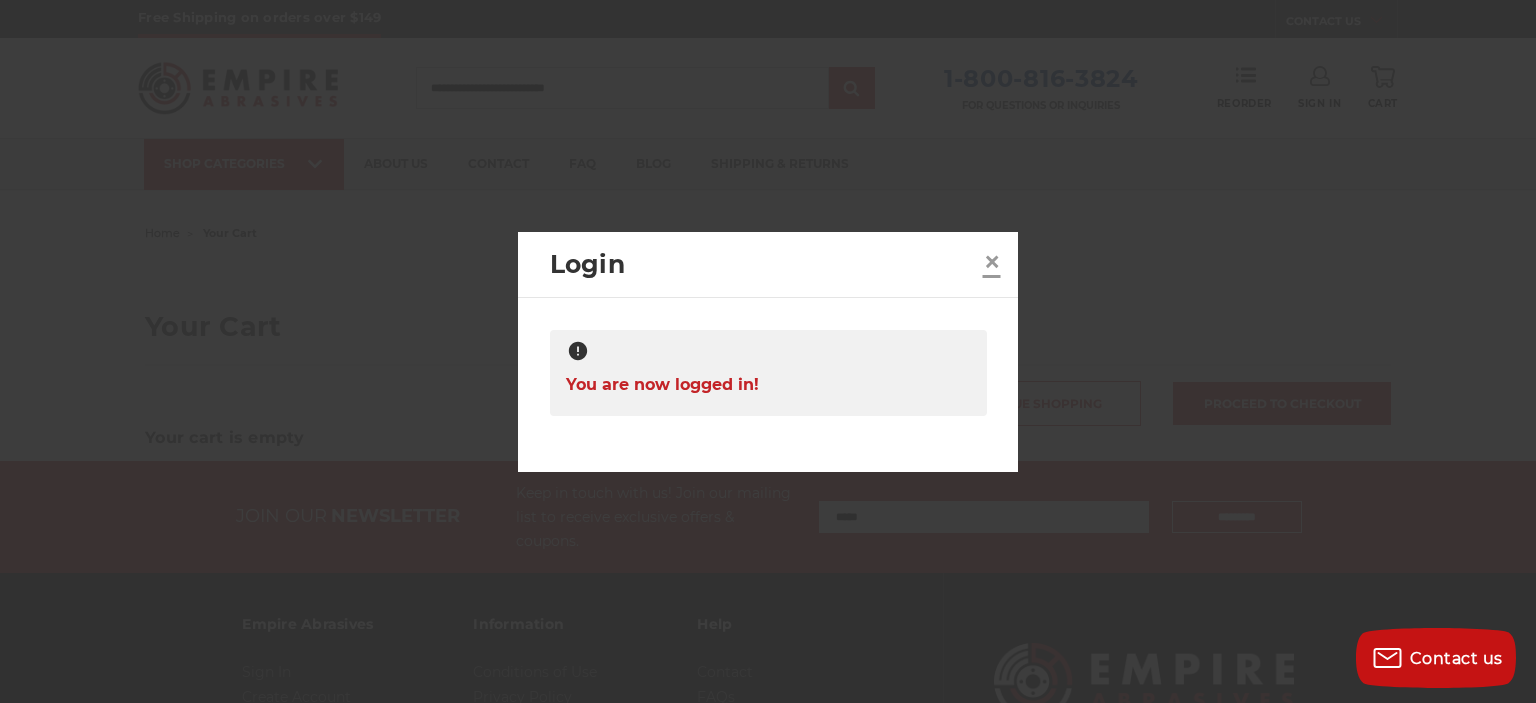 click on "×" at bounding box center (992, 262) 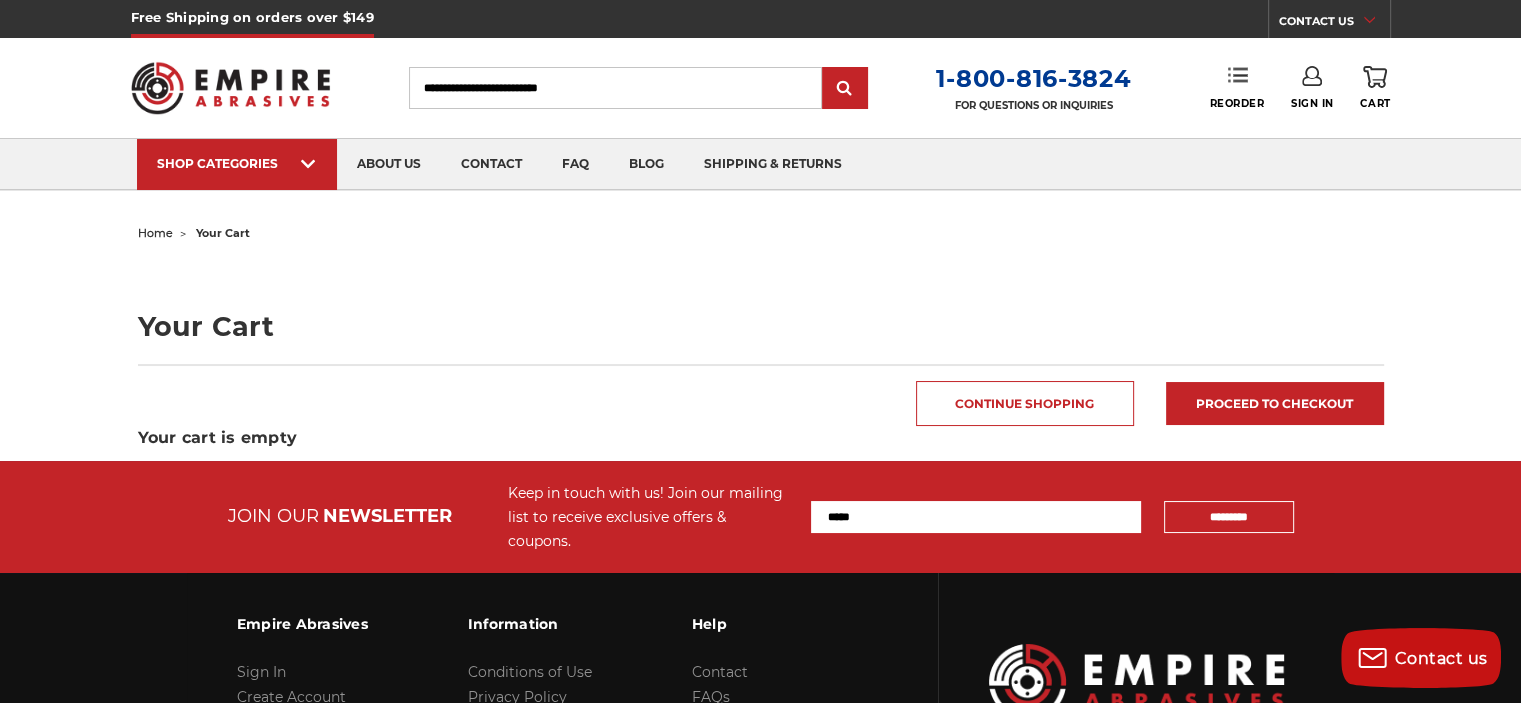 click on "Reorder" at bounding box center [1236, 87] 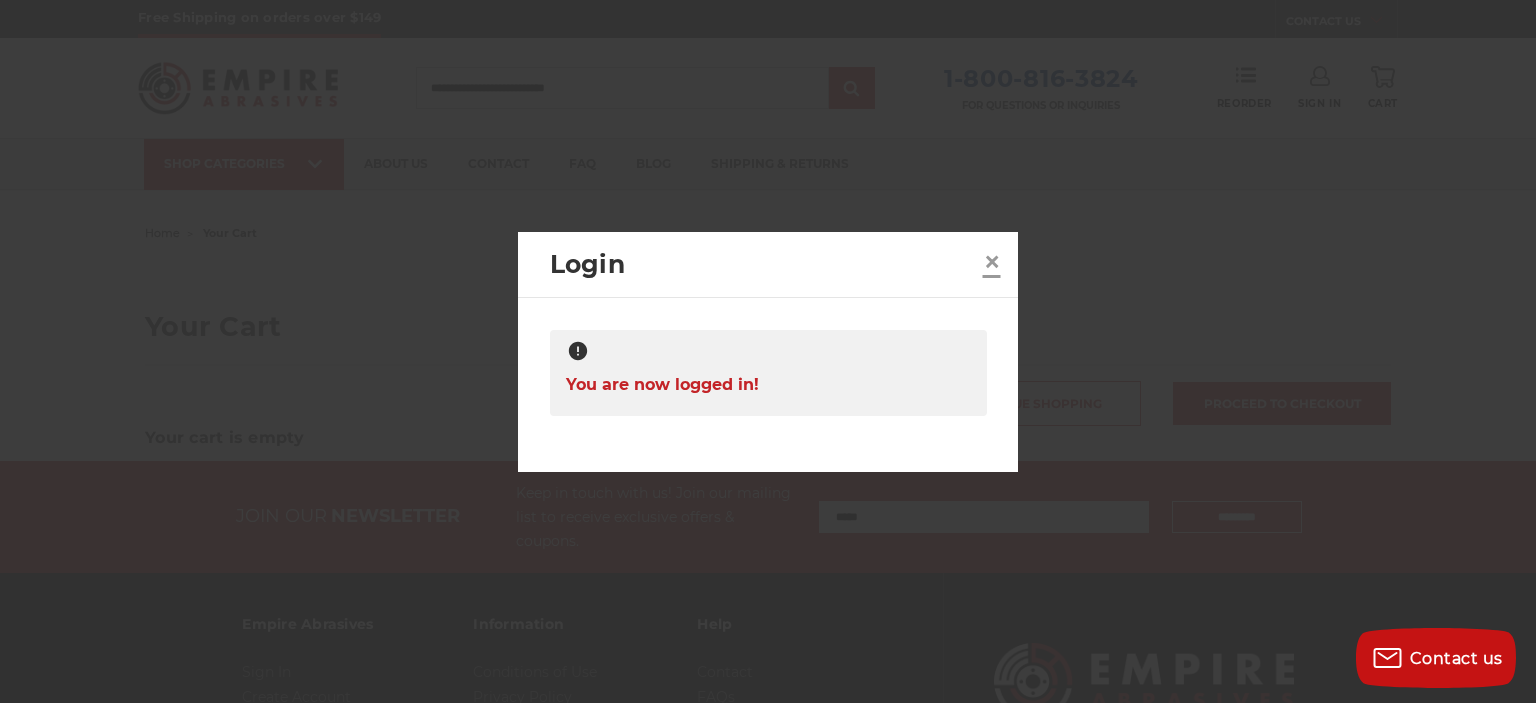 click on "×" at bounding box center [992, 261] 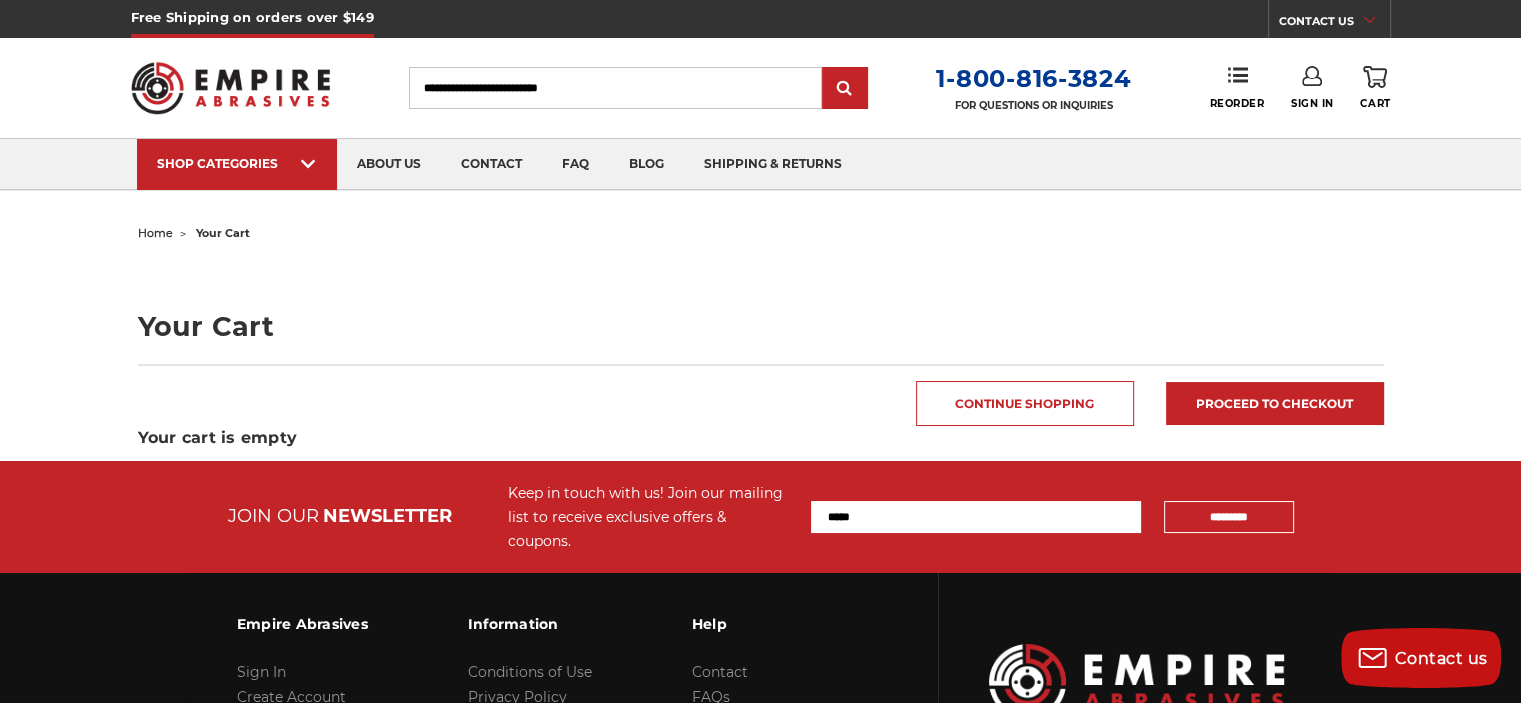 click at bounding box center (231, 88) 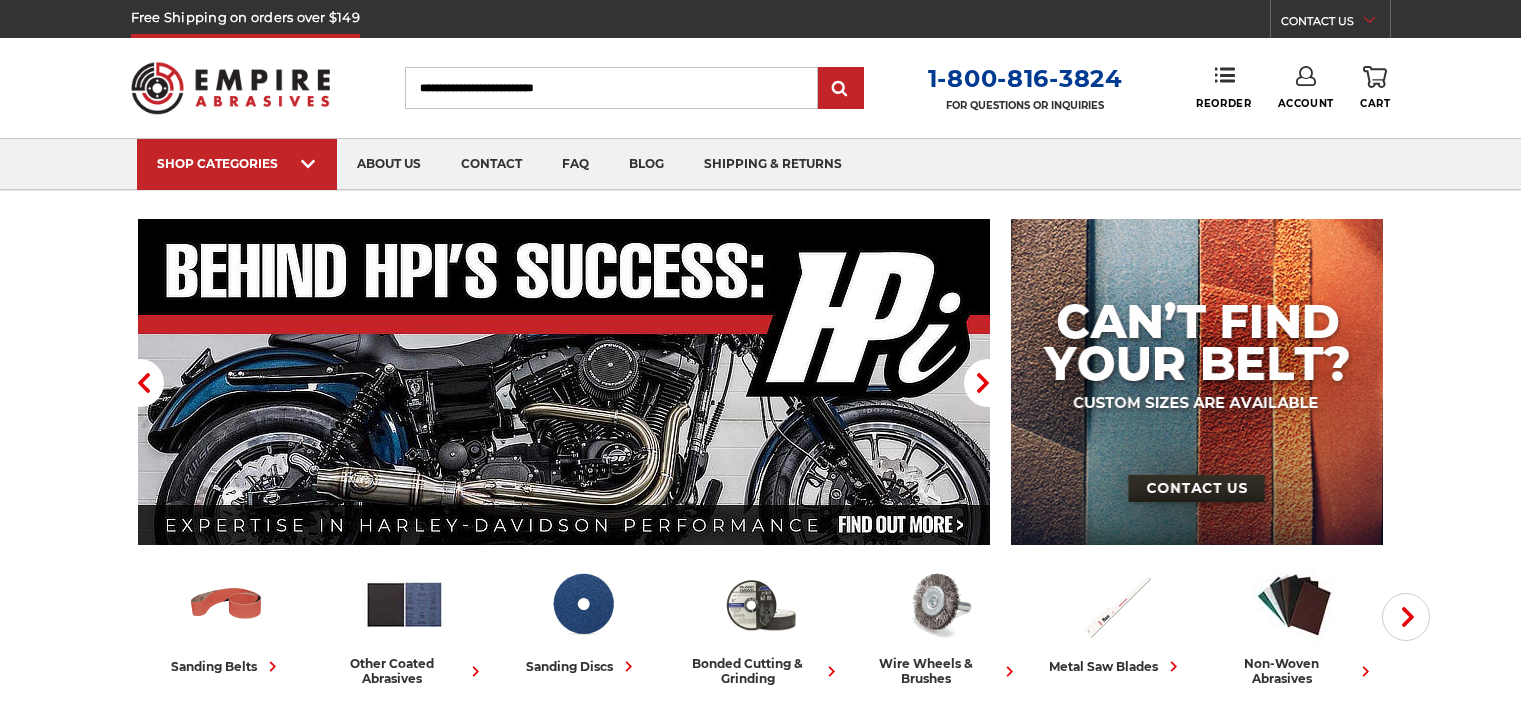 scroll, scrollTop: 0, scrollLeft: 0, axis: both 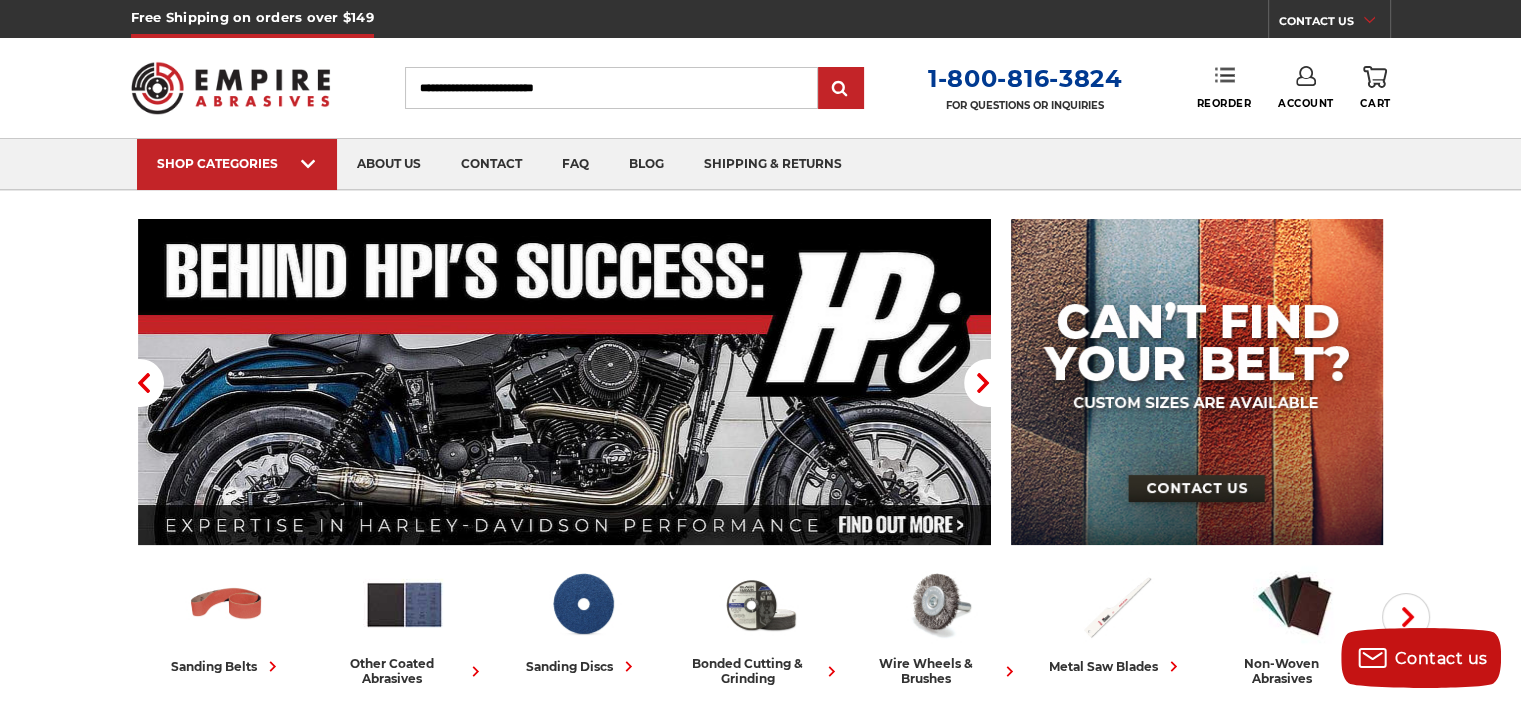 click 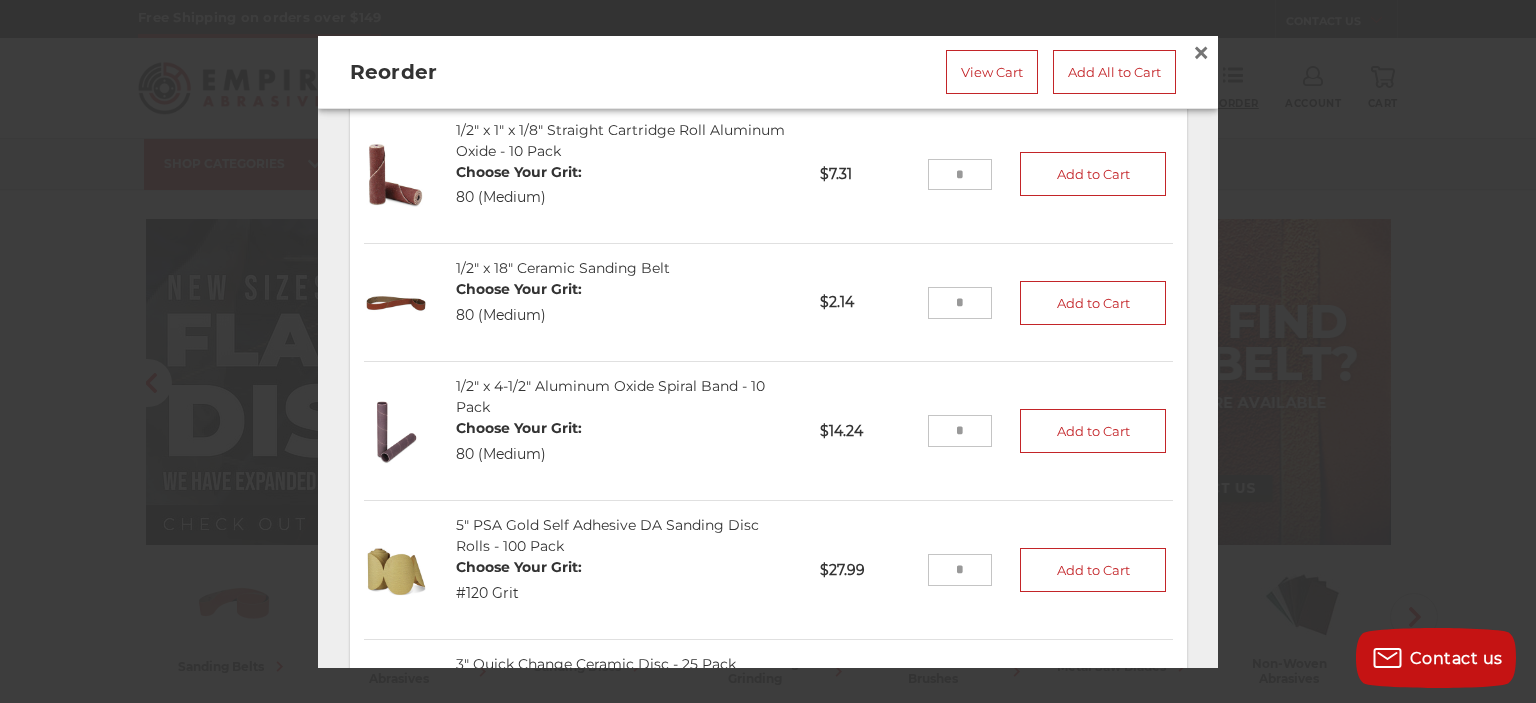 scroll, scrollTop: 200, scrollLeft: 0, axis: vertical 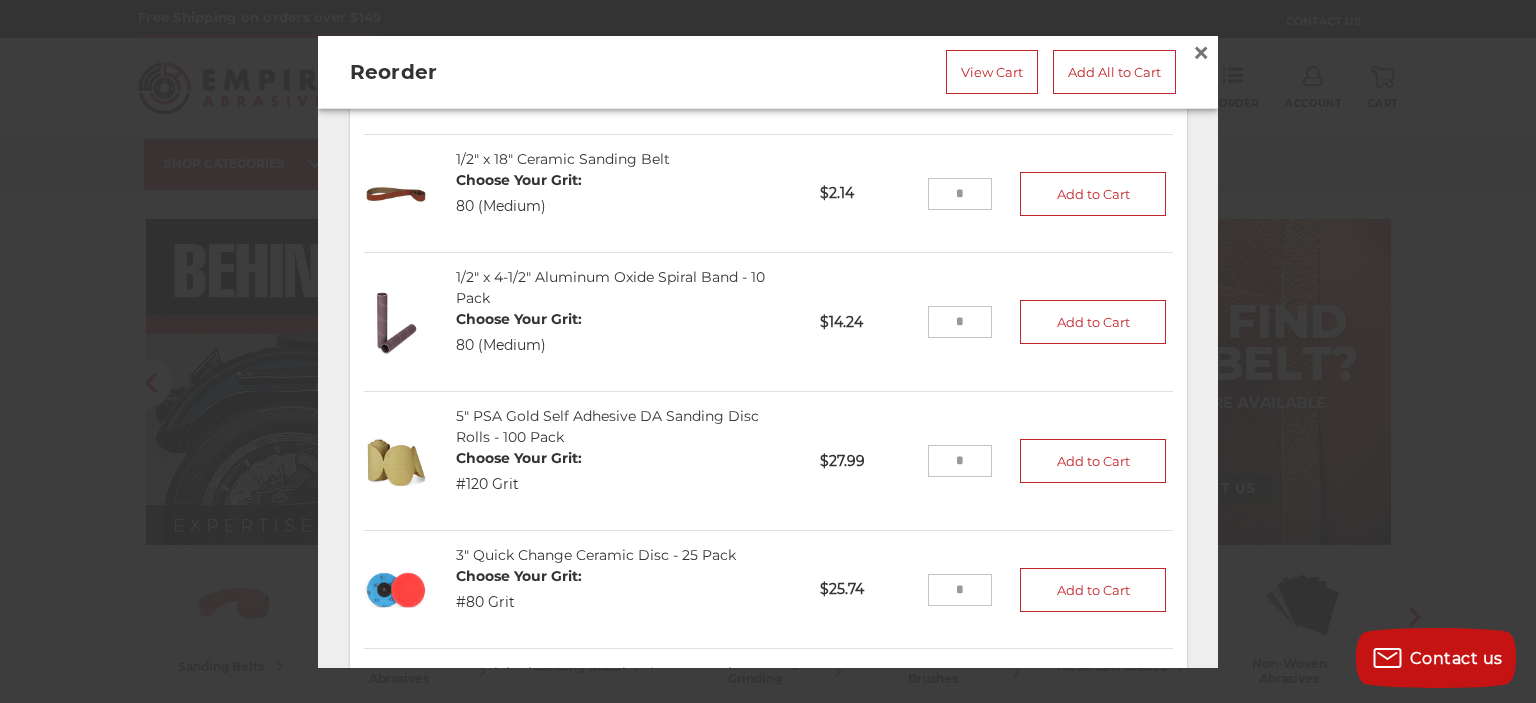 click at bounding box center (960, 322) 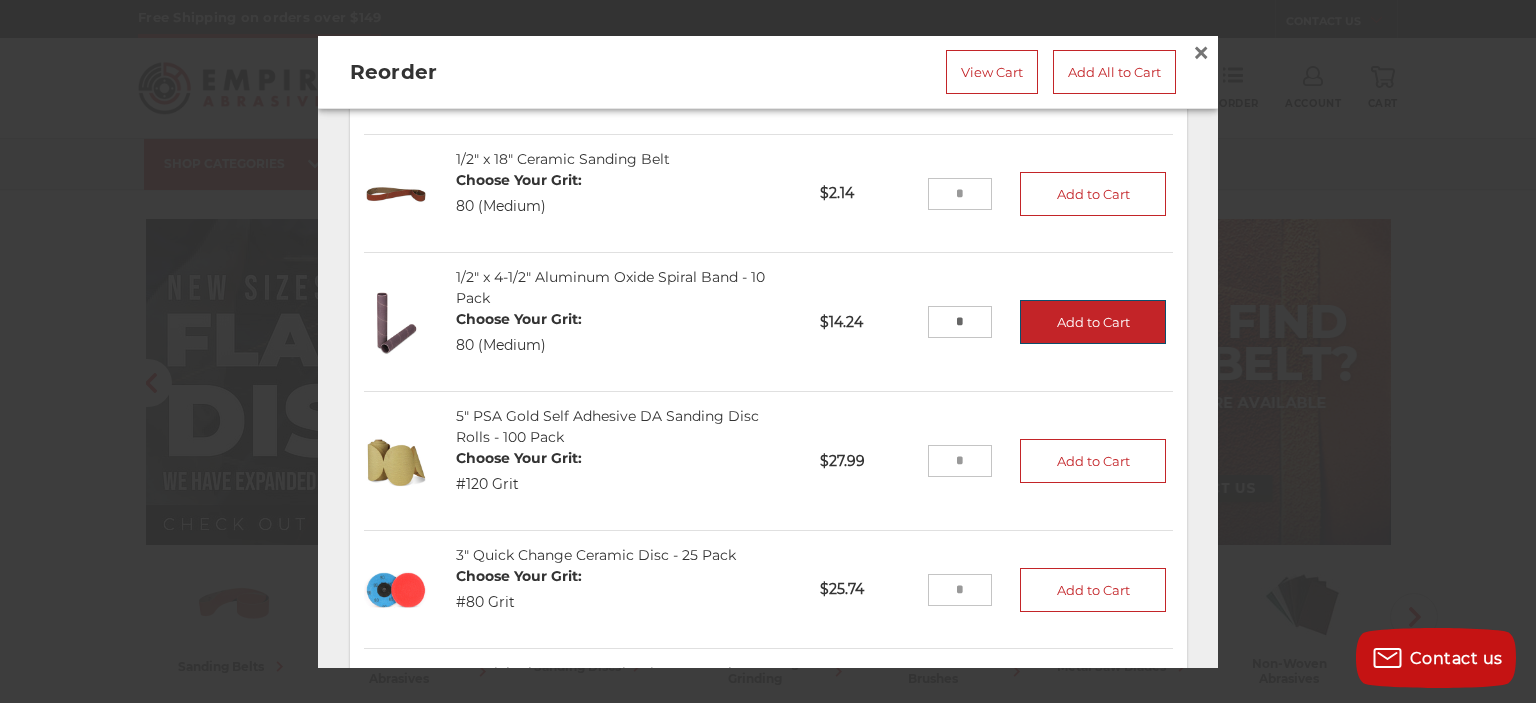 type on "*" 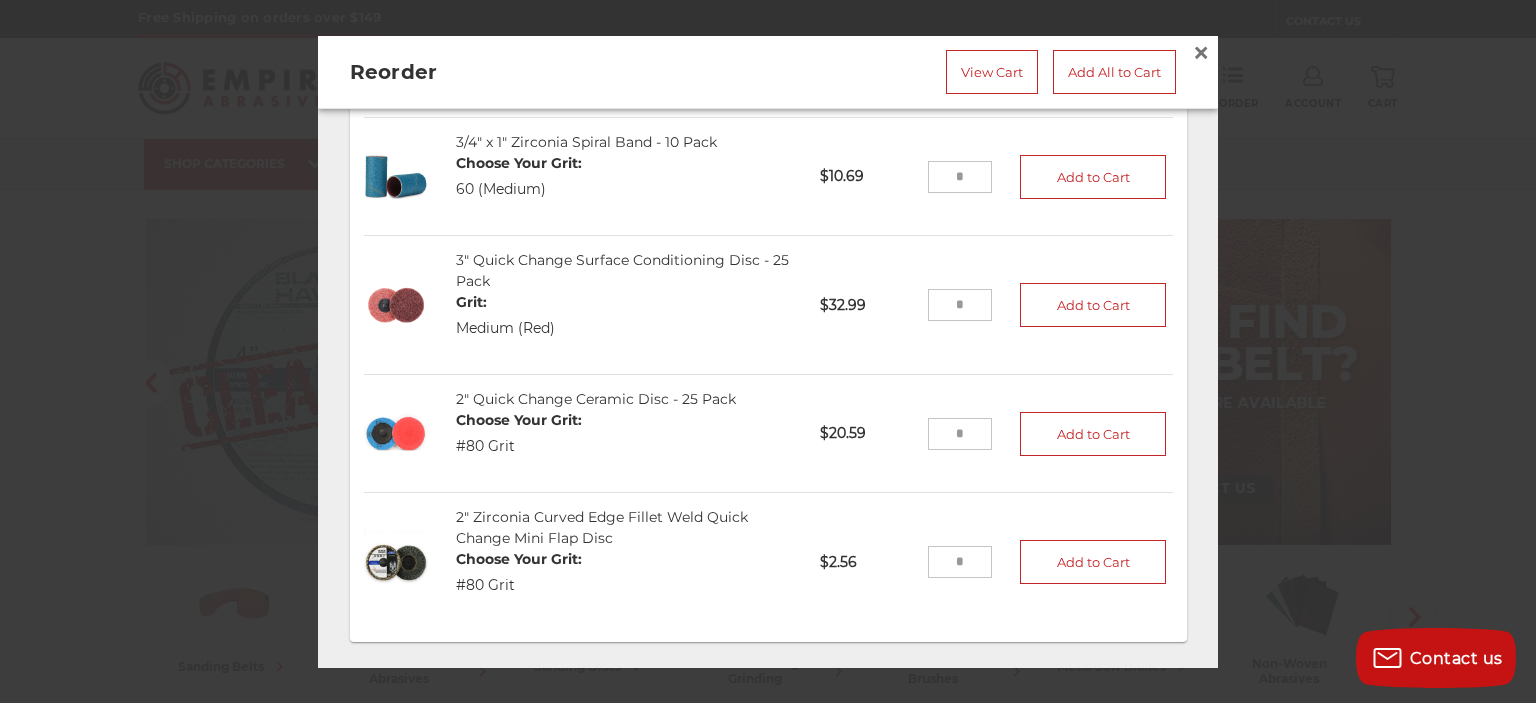 scroll, scrollTop: 2121, scrollLeft: 0, axis: vertical 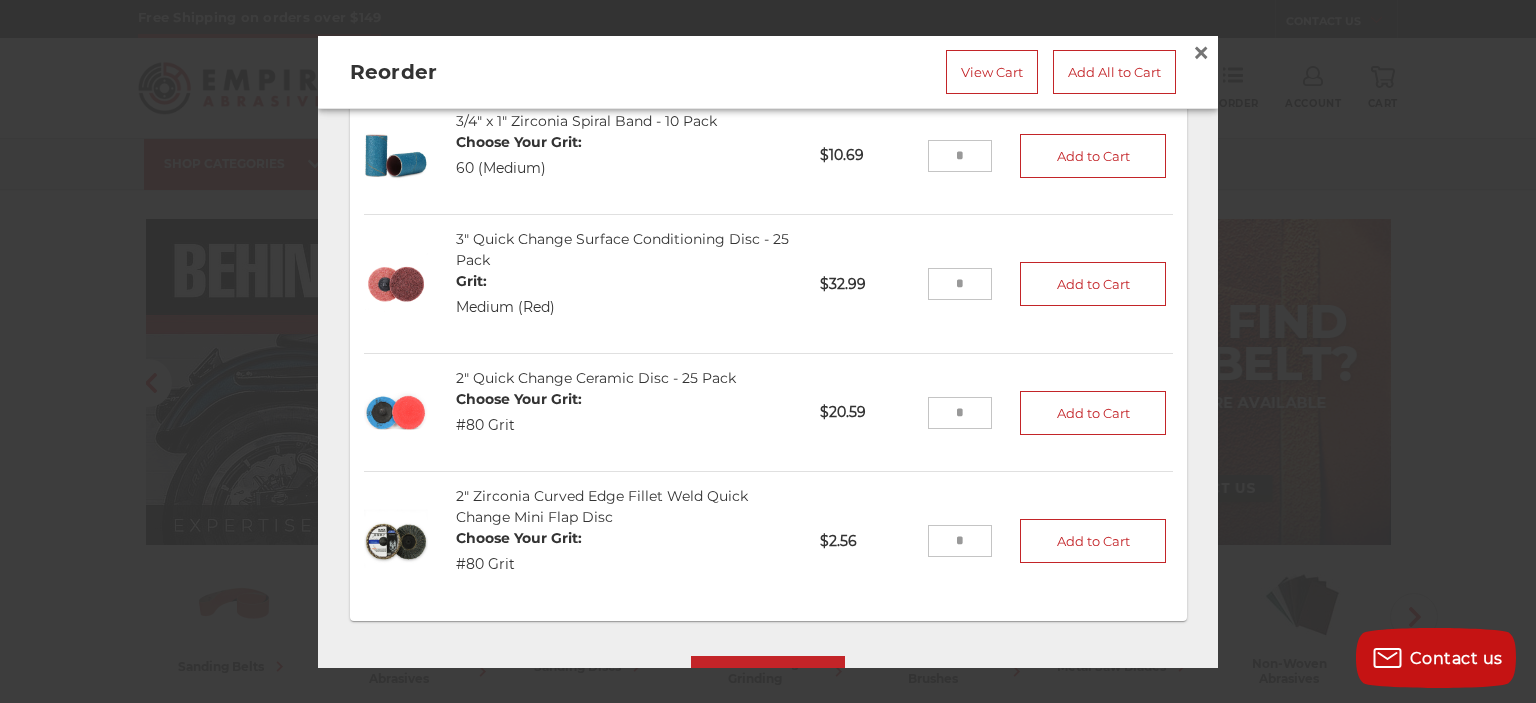 click at bounding box center (960, 412) 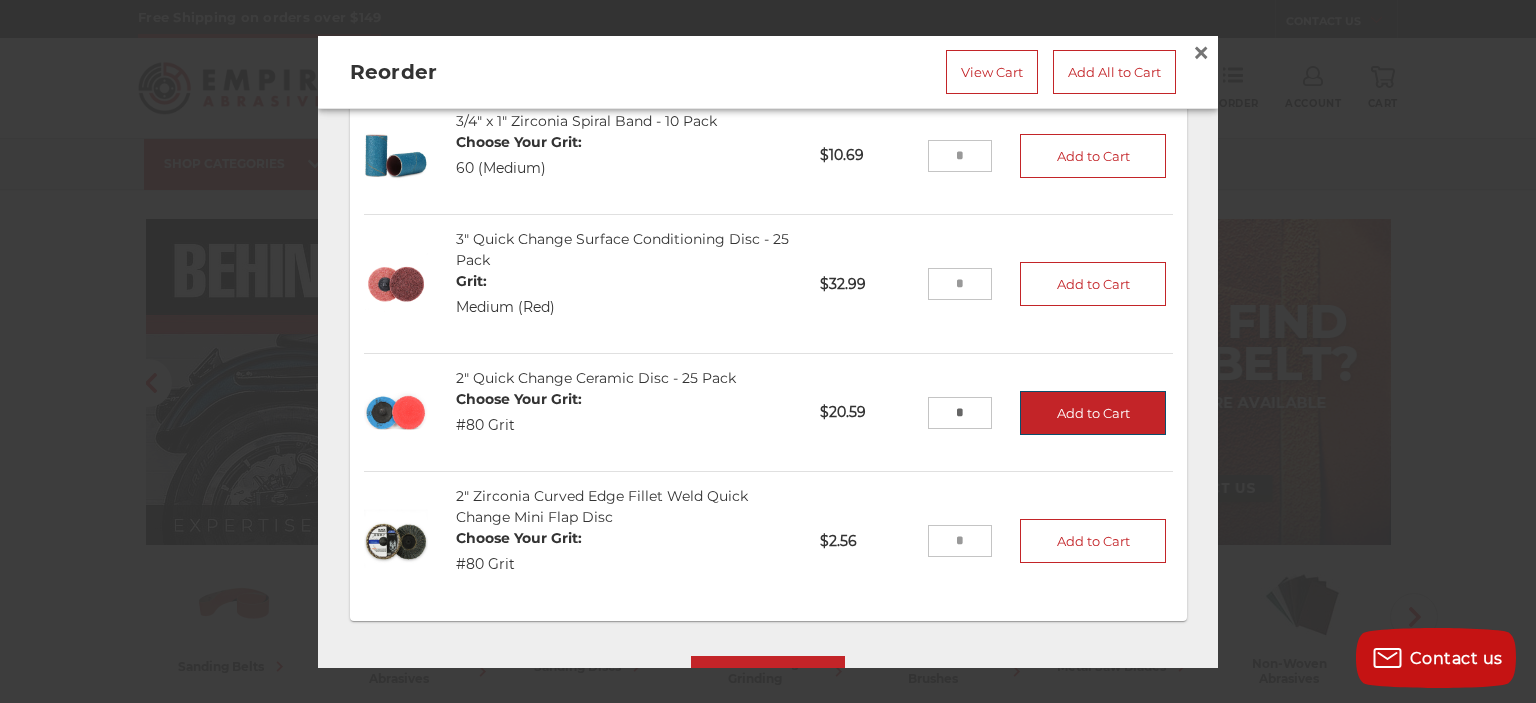type on "*" 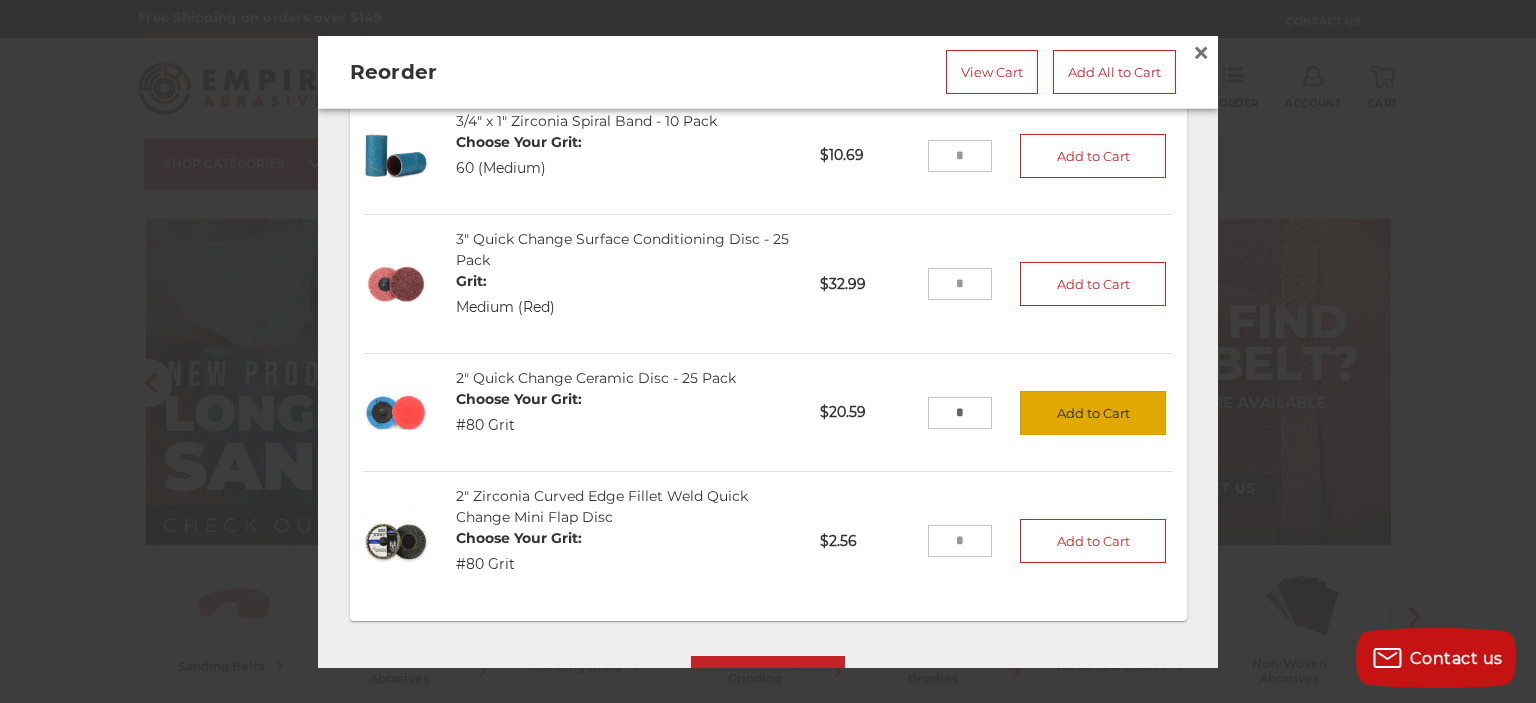 click on "Add to Cart" at bounding box center [1093, 412] 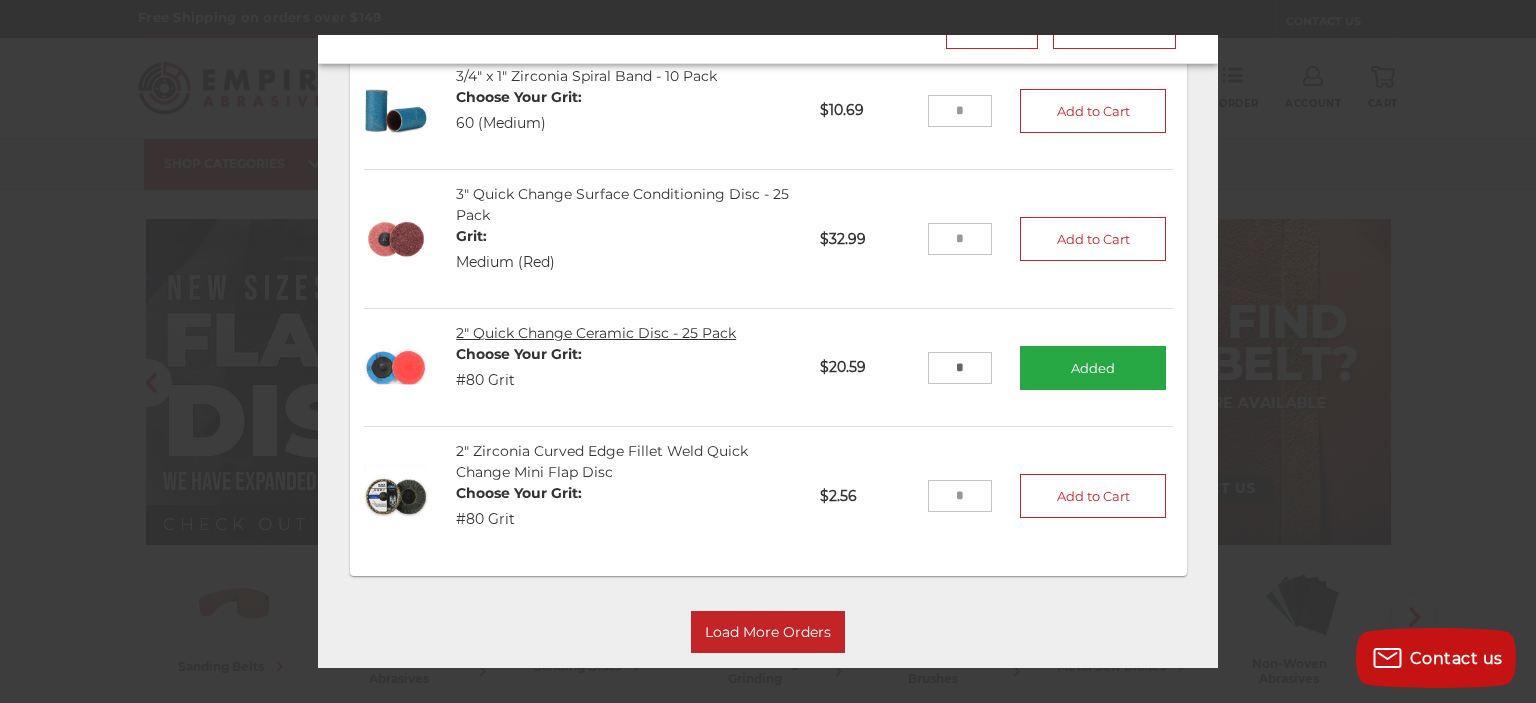 scroll, scrollTop: 84, scrollLeft: 0, axis: vertical 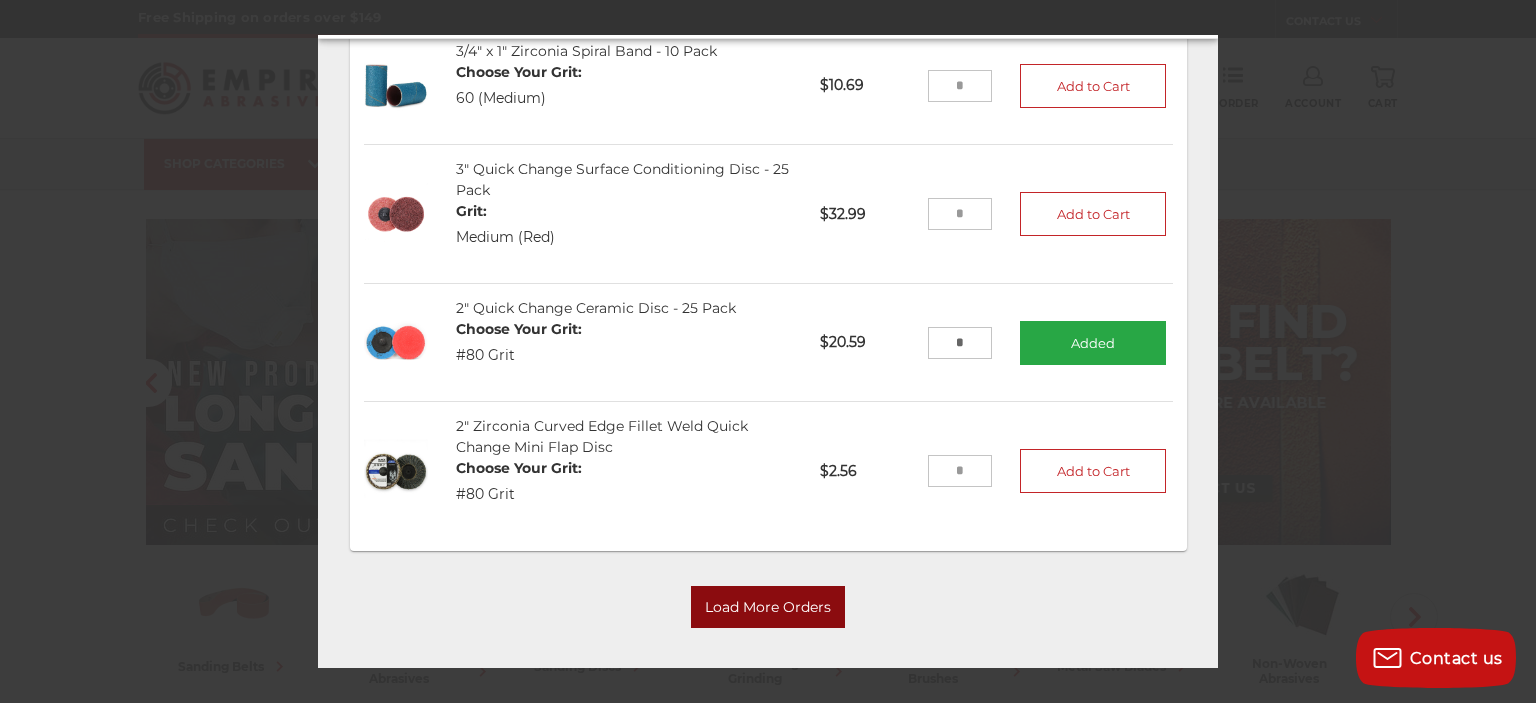 click on "Load More Orders" at bounding box center (768, 606) 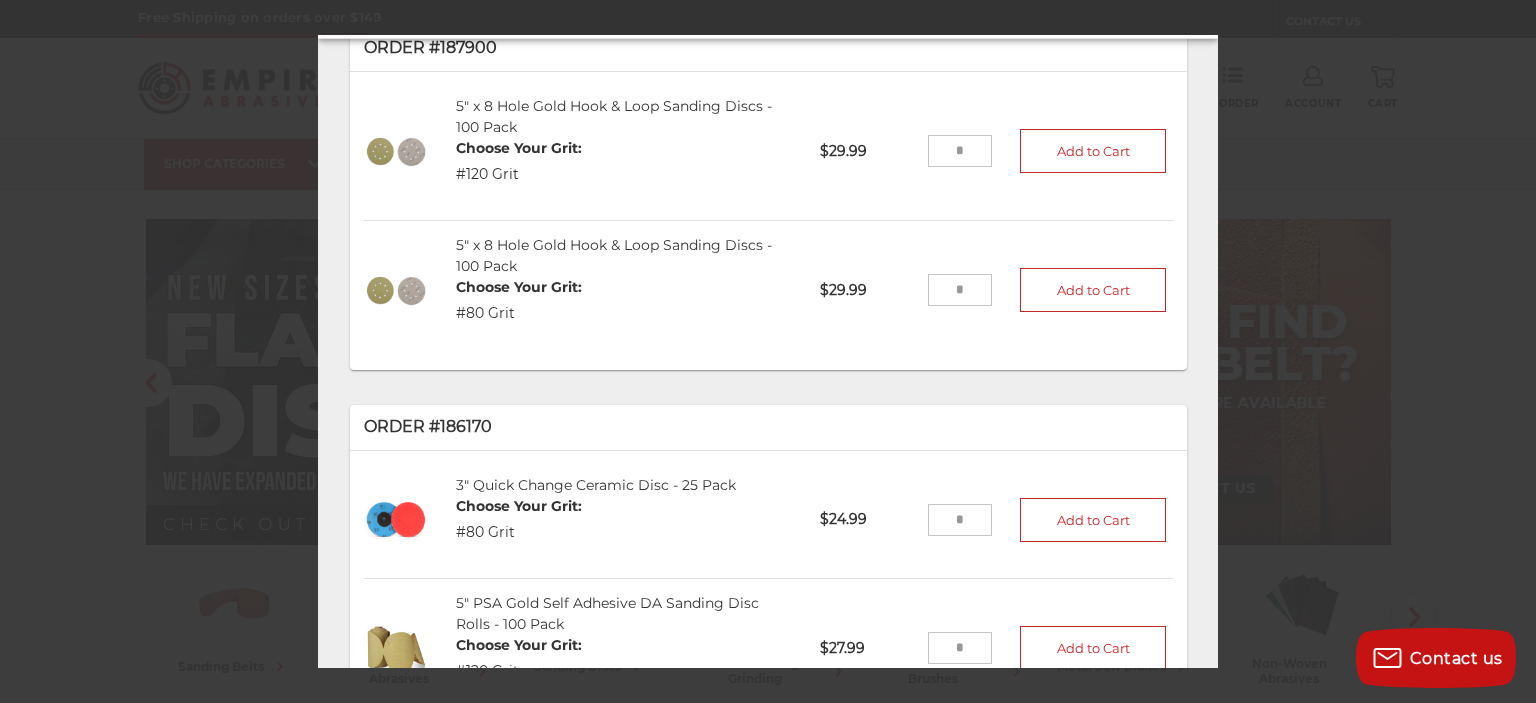 scroll, scrollTop: 3097, scrollLeft: 0, axis: vertical 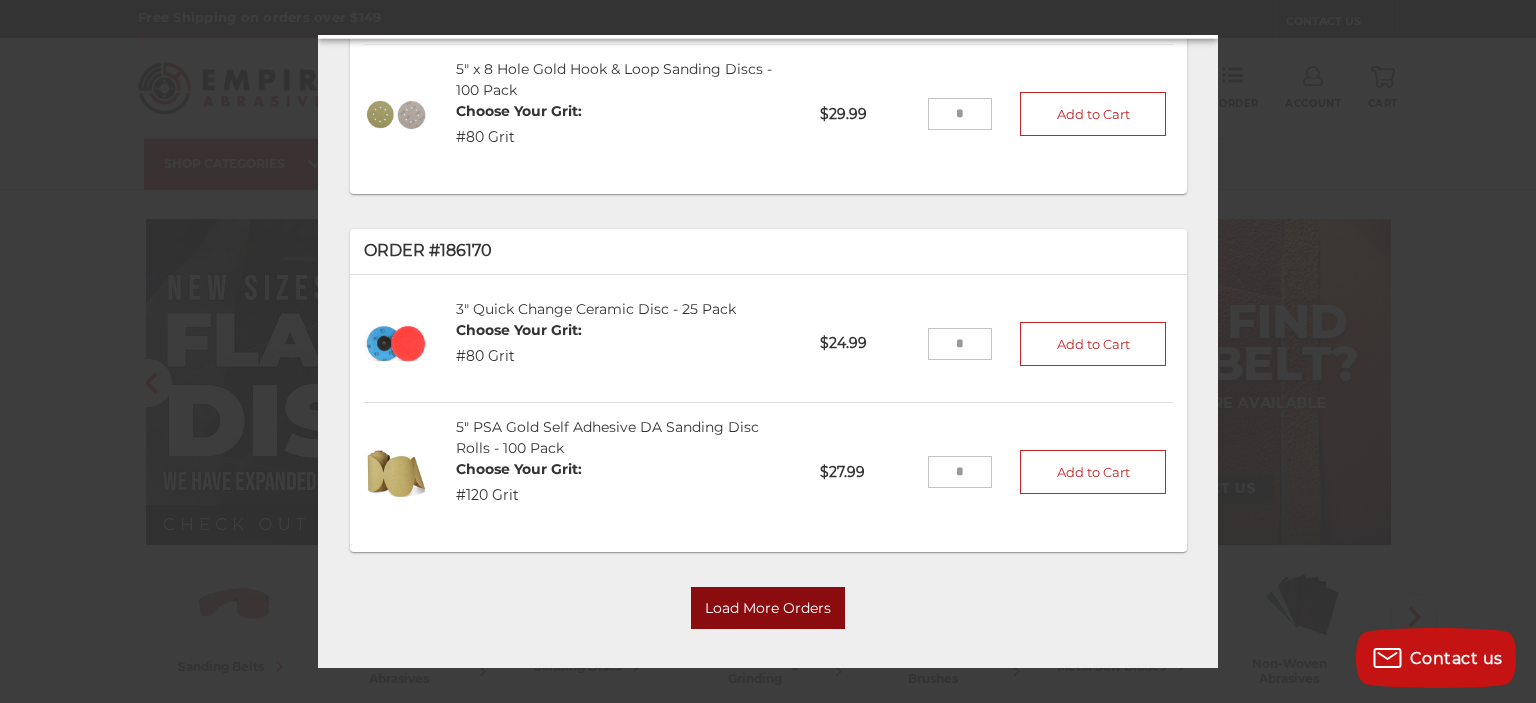click on "Load More Orders" at bounding box center (768, 607) 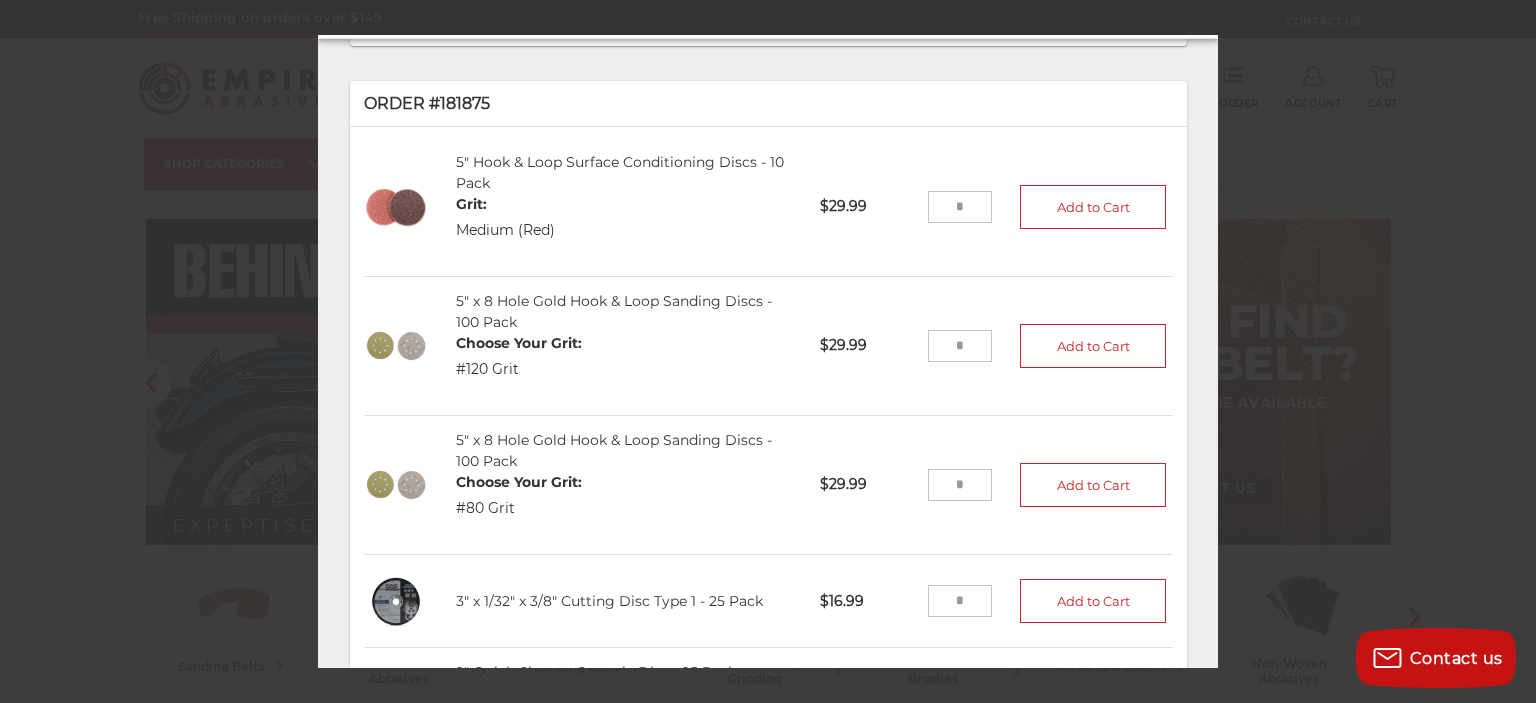 scroll, scrollTop: 4497, scrollLeft: 0, axis: vertical 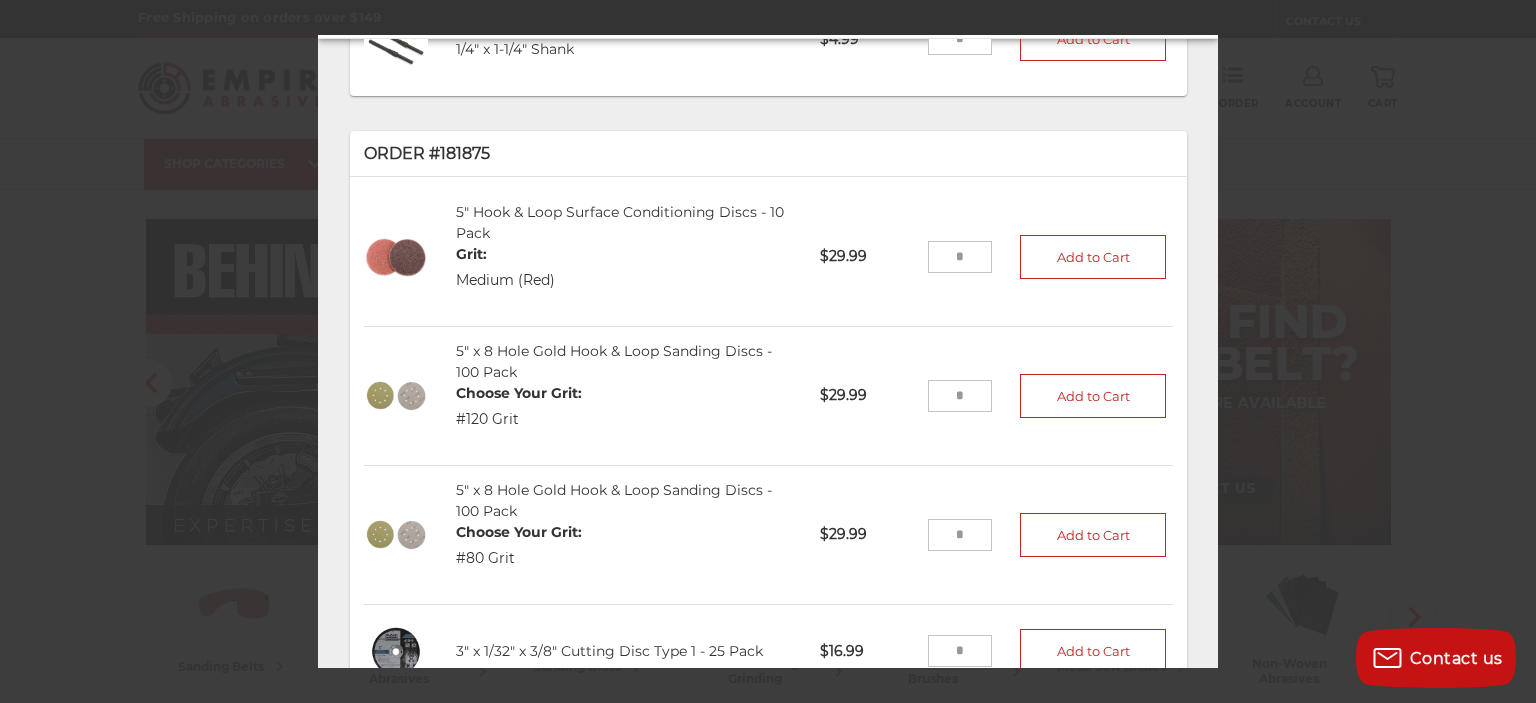 click at bounding box center [960, 256] 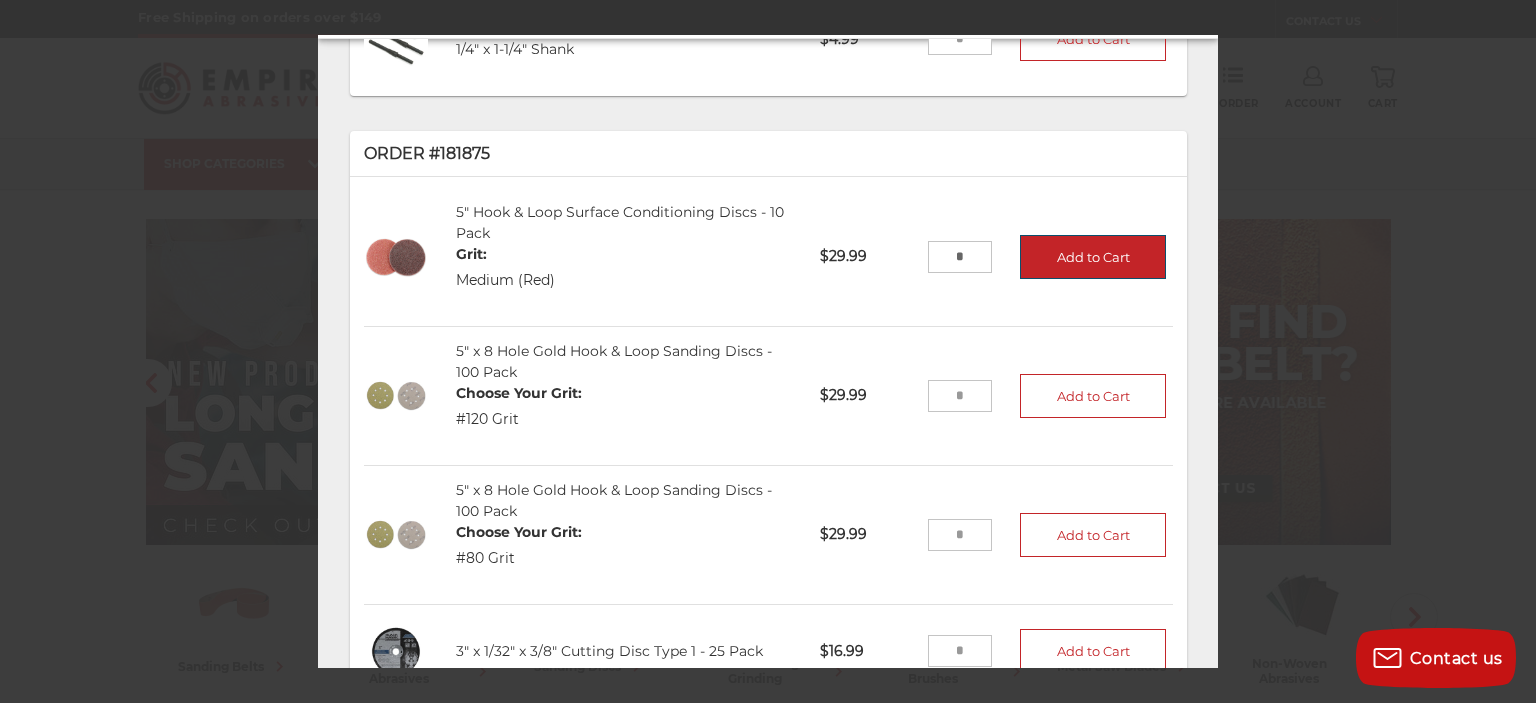type on "*" 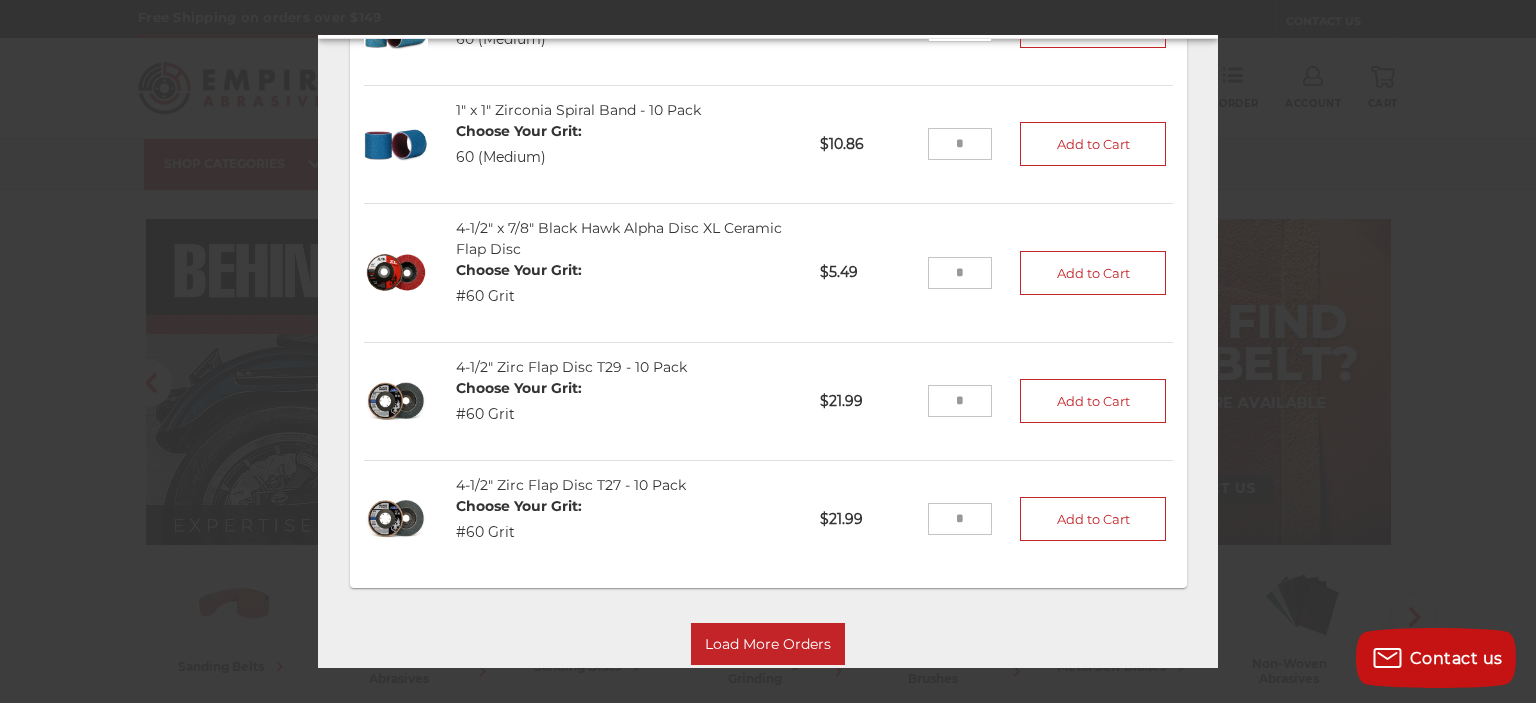 scroll, scrollTop: 6140, scrollLeft: 0, axis: vertical 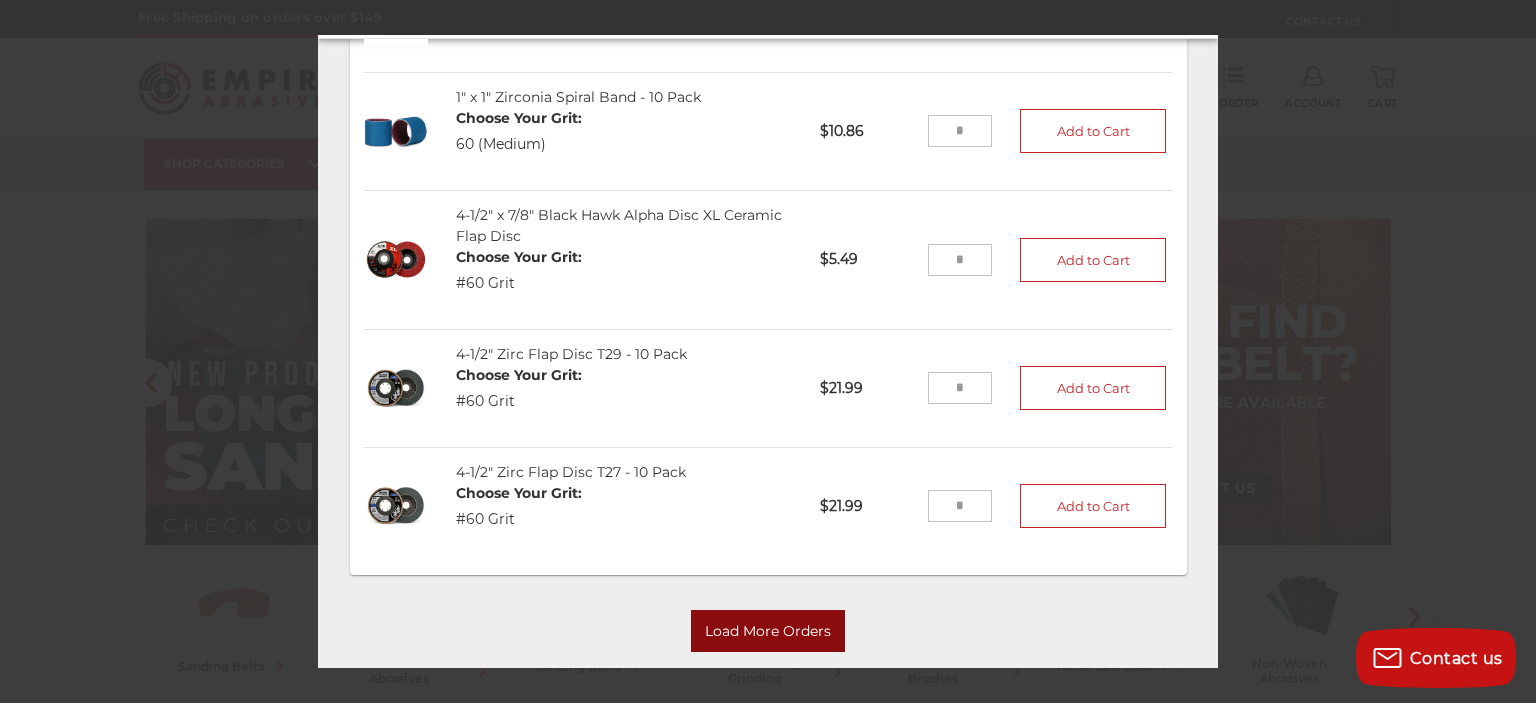 click on "Load More Orders" at bounding box center (768, 631) 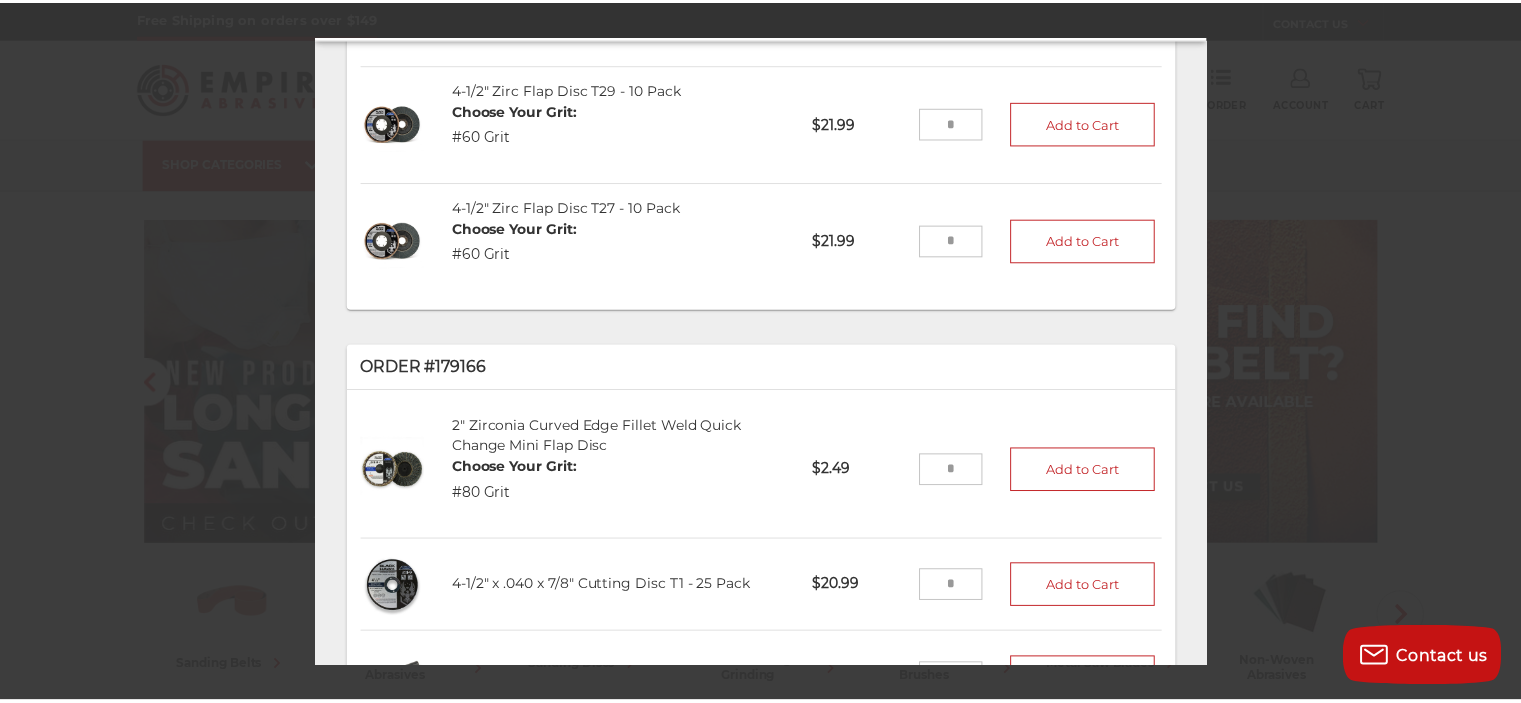 scroll, scrollTop: 6505, scrollLeft: 0, axis: vertical 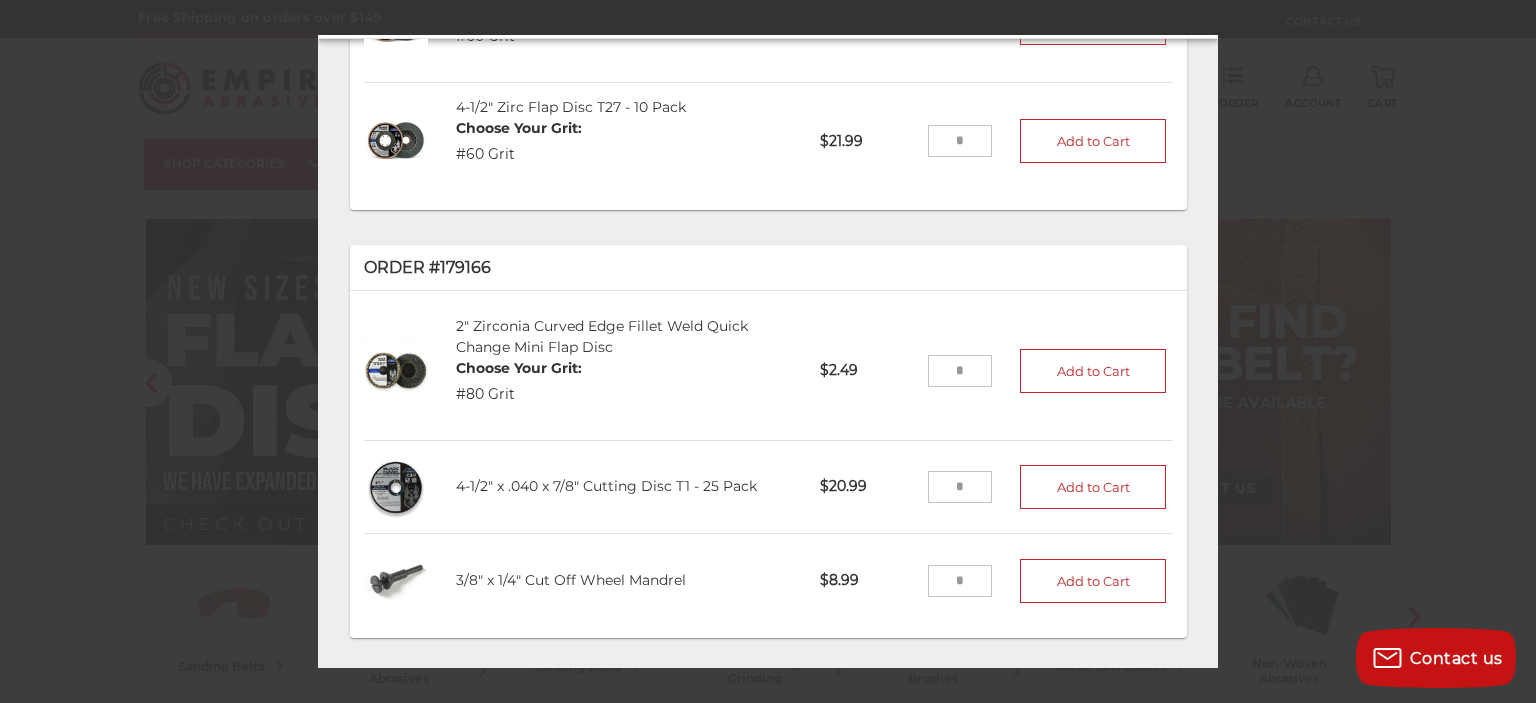 click at bounding box center [768, 351] 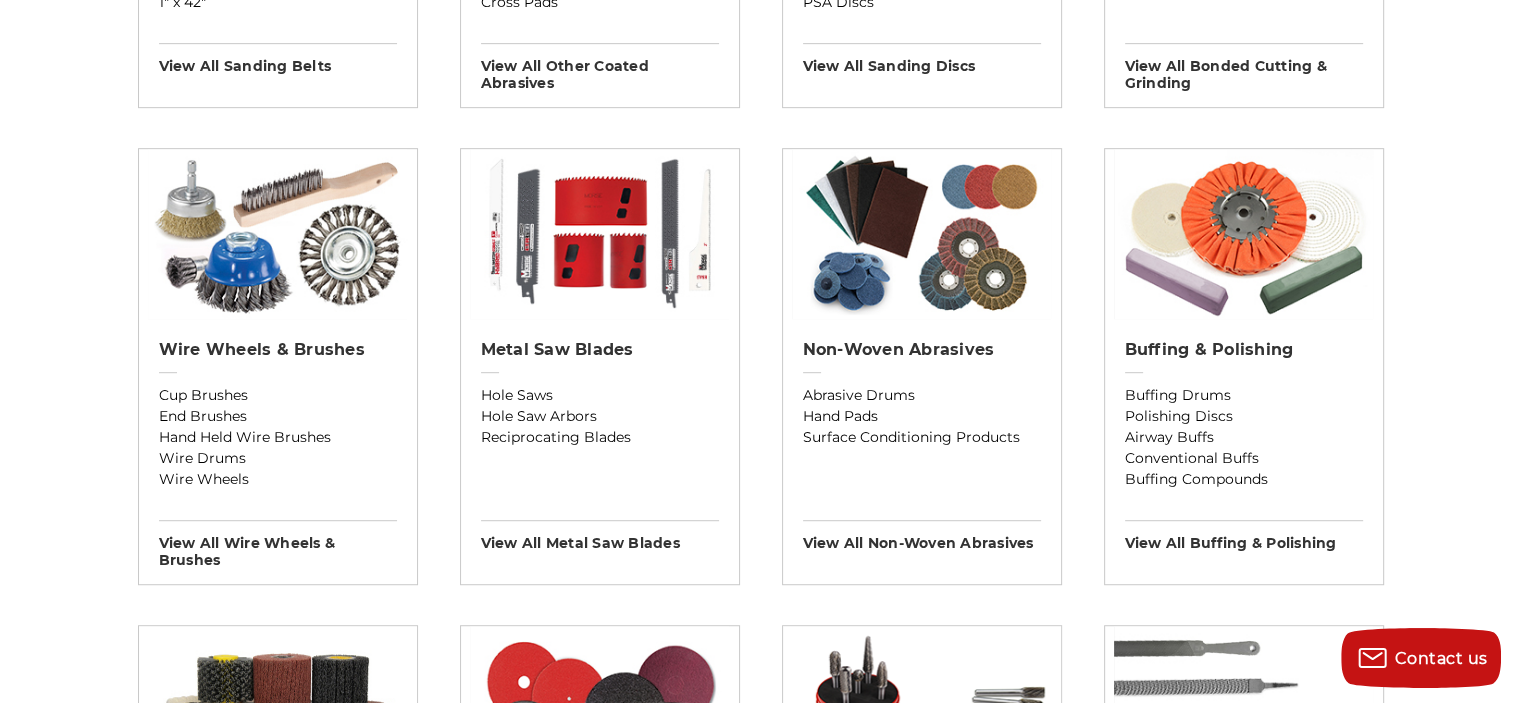 scroll, scrollTop: 1100, scrollLeft: 0, axis: vertical 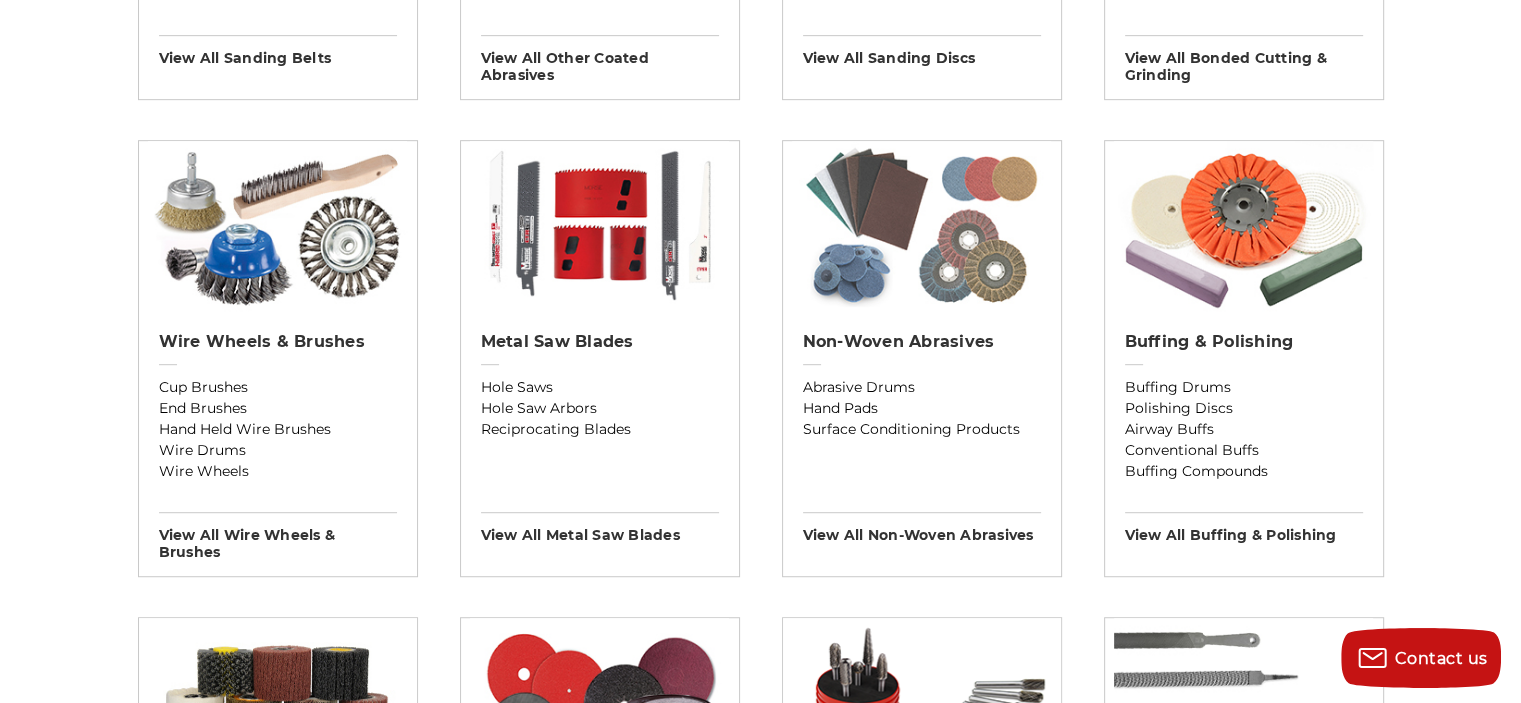 click at bounding box center [921, 226] 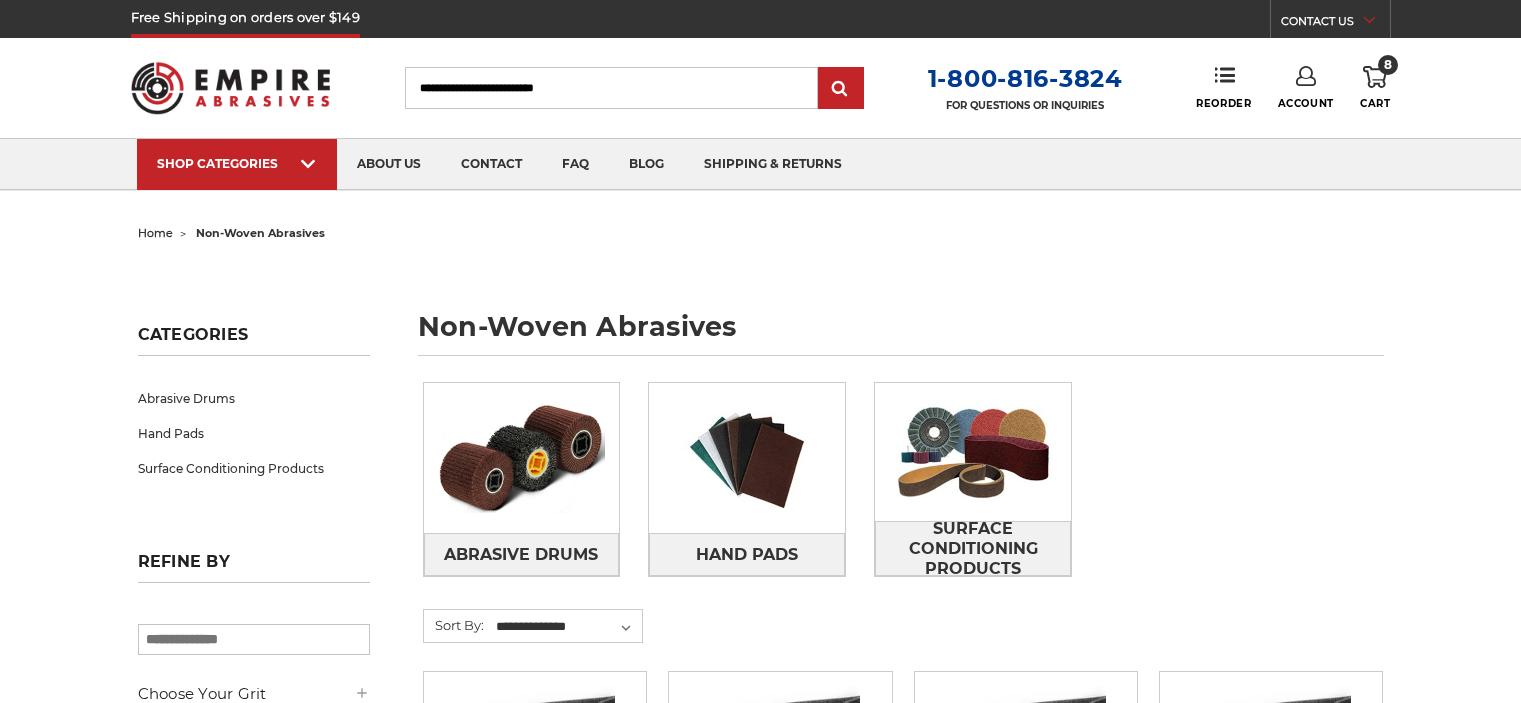 scroll, scrollTop: 0, scrollLeft: 0, axis: both 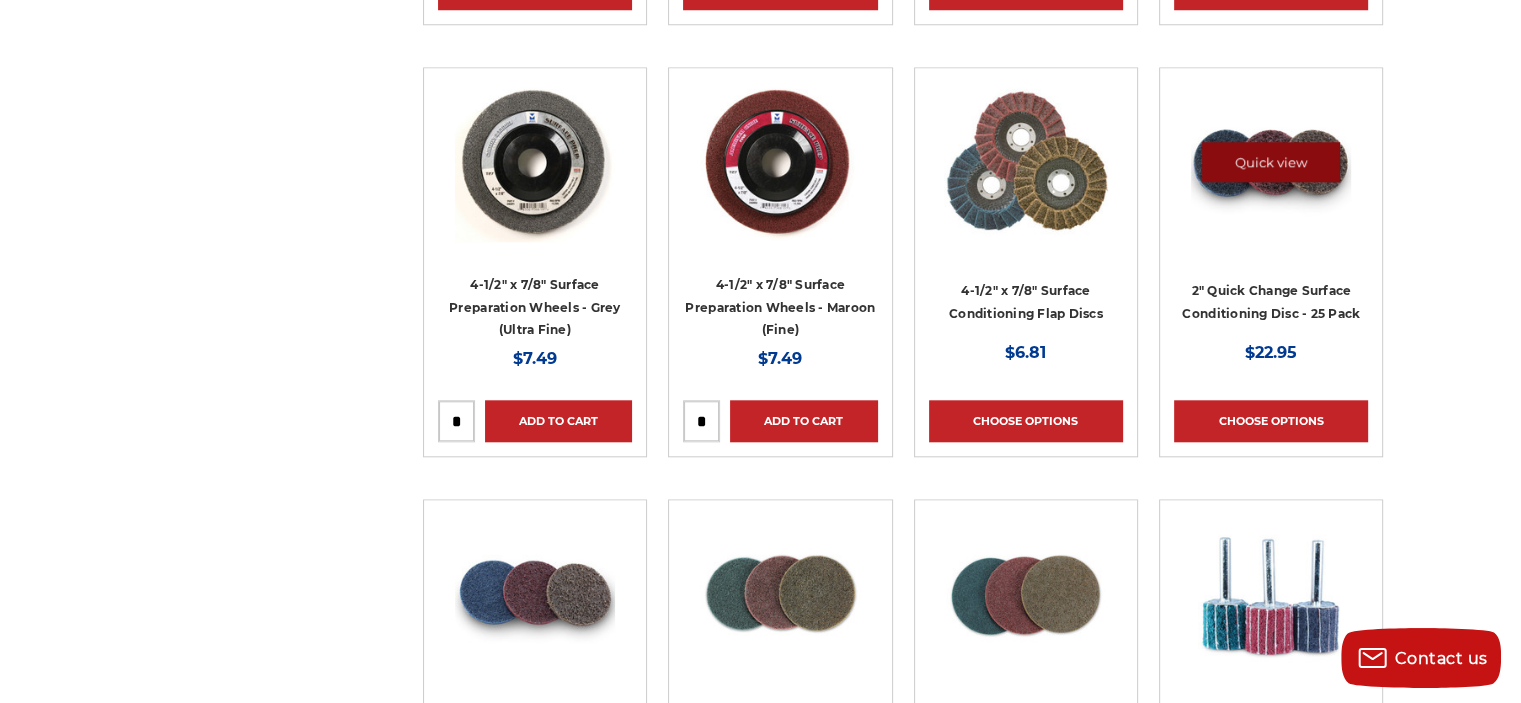 click on "Quick view" at bounding box center (1271, 162) 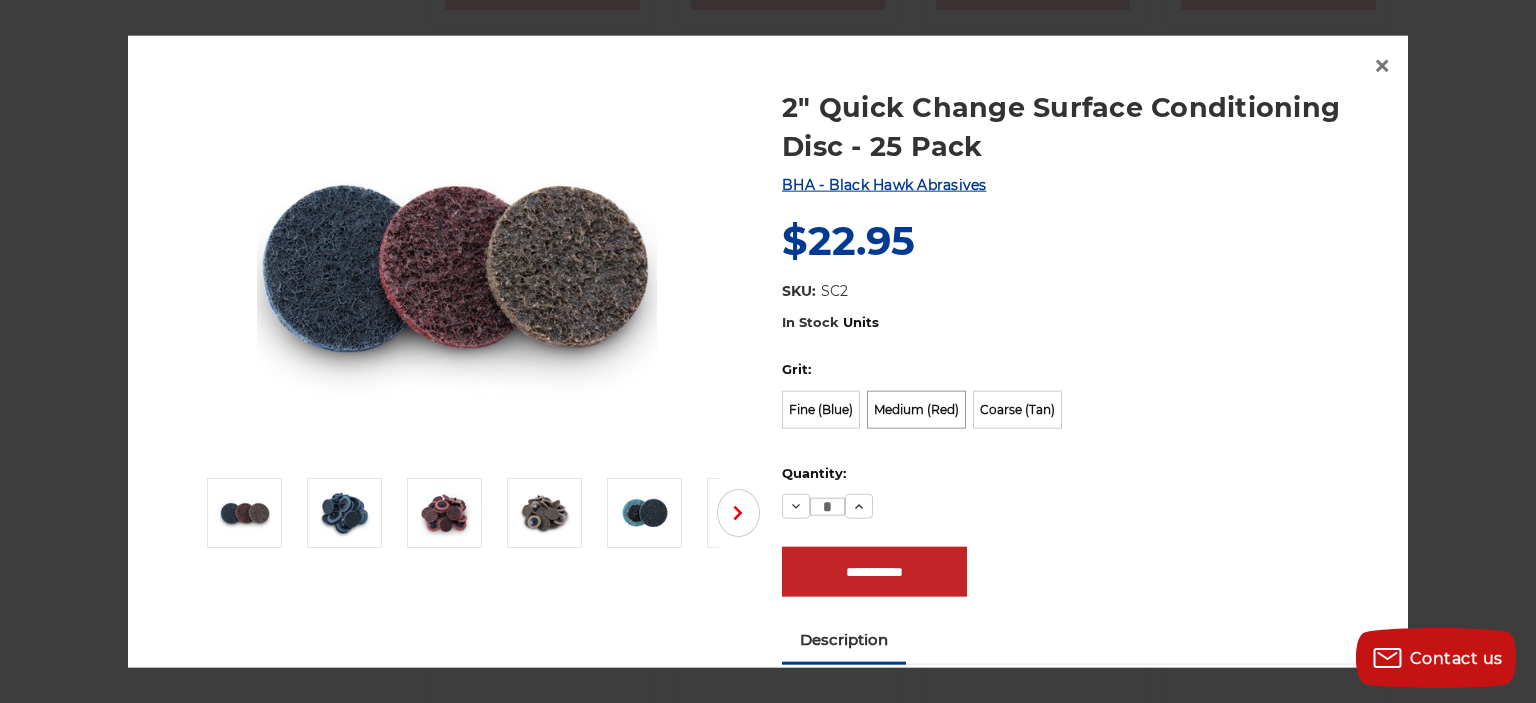 click on "Medium (Red)" at bounding box center [916, 410] 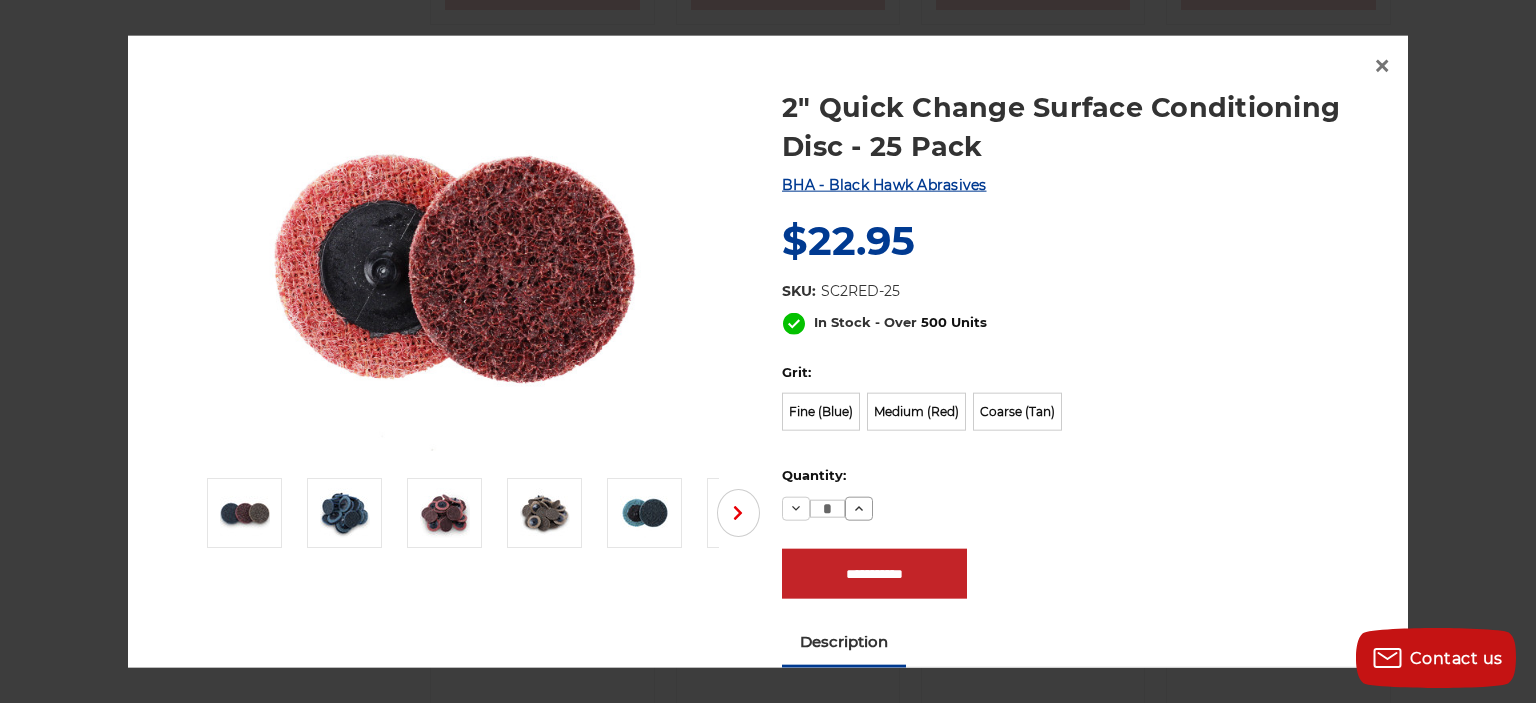 click 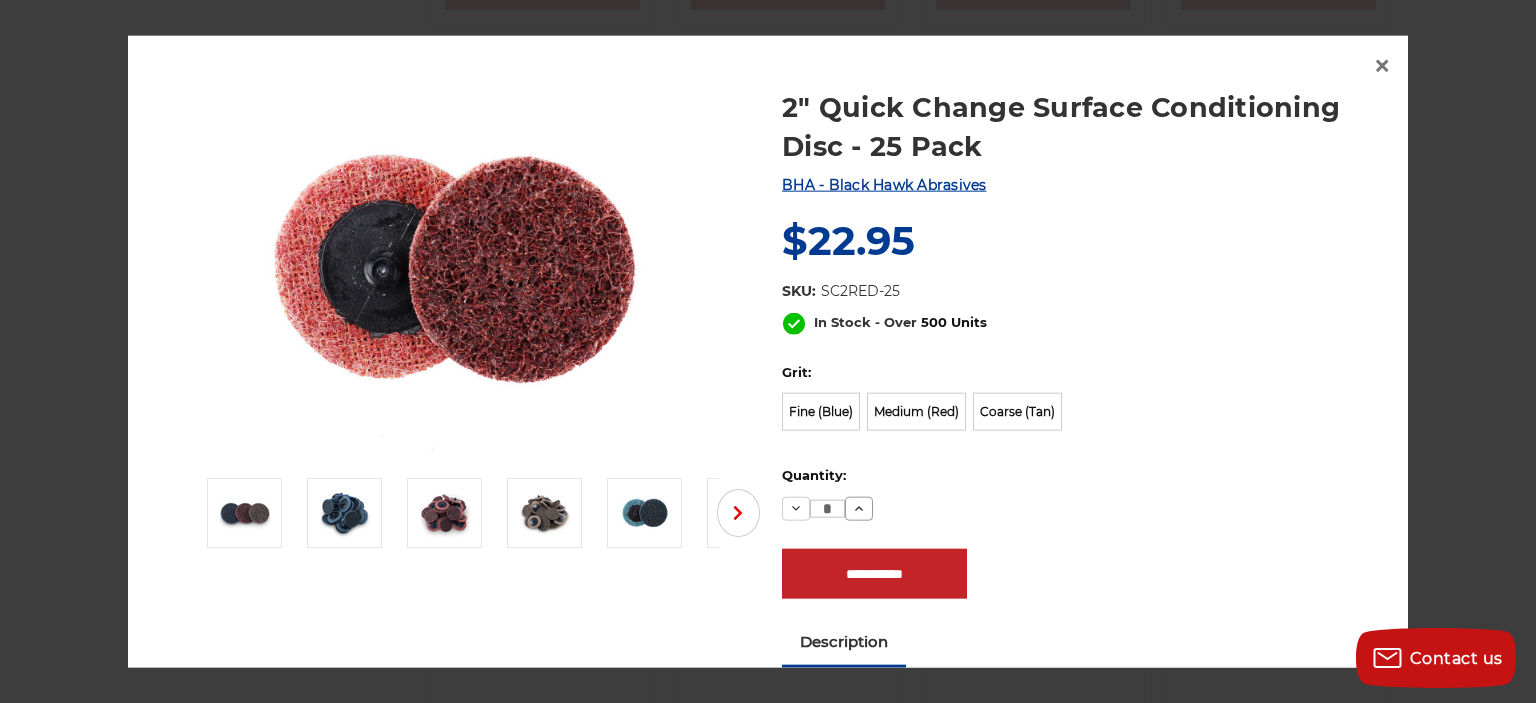 click 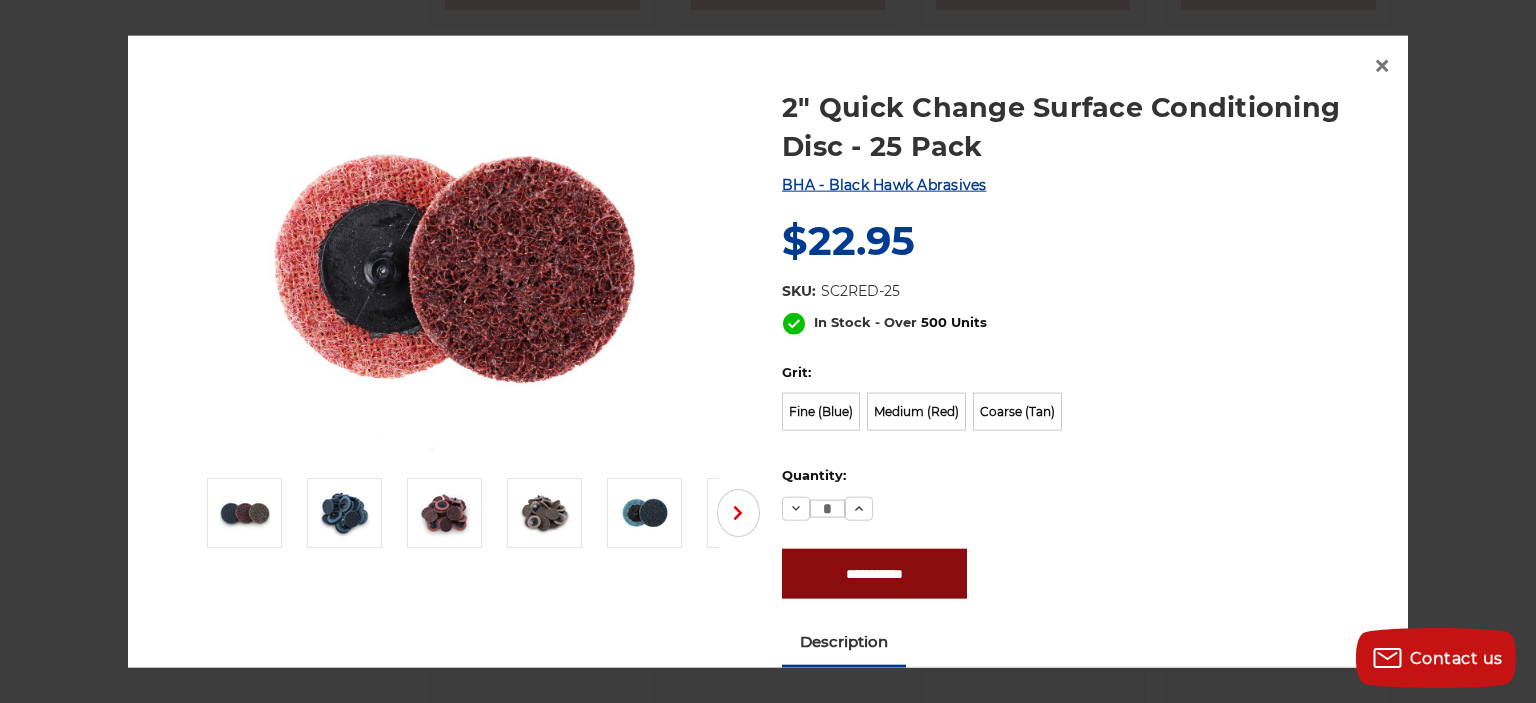 click on "**********" at bounding box center [874, 574] 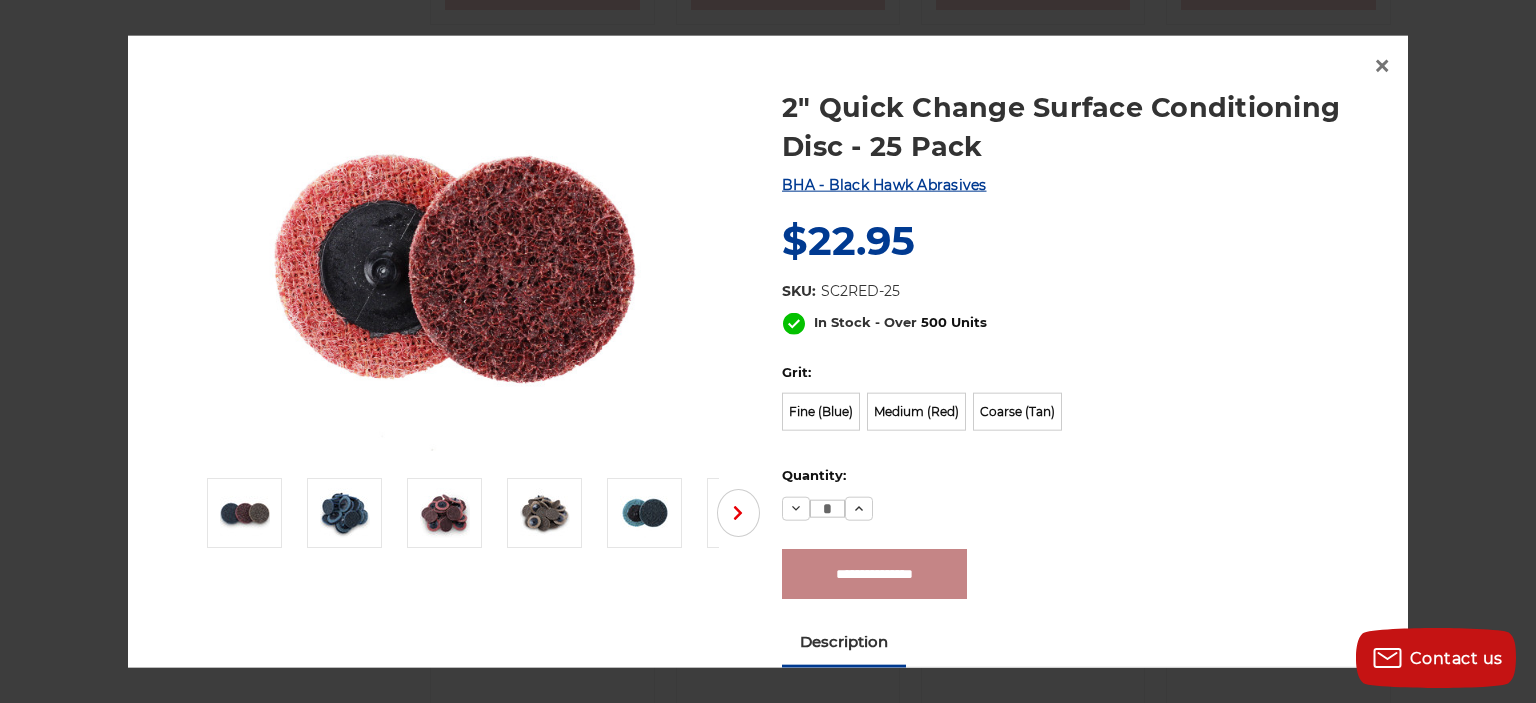 type on "**********" 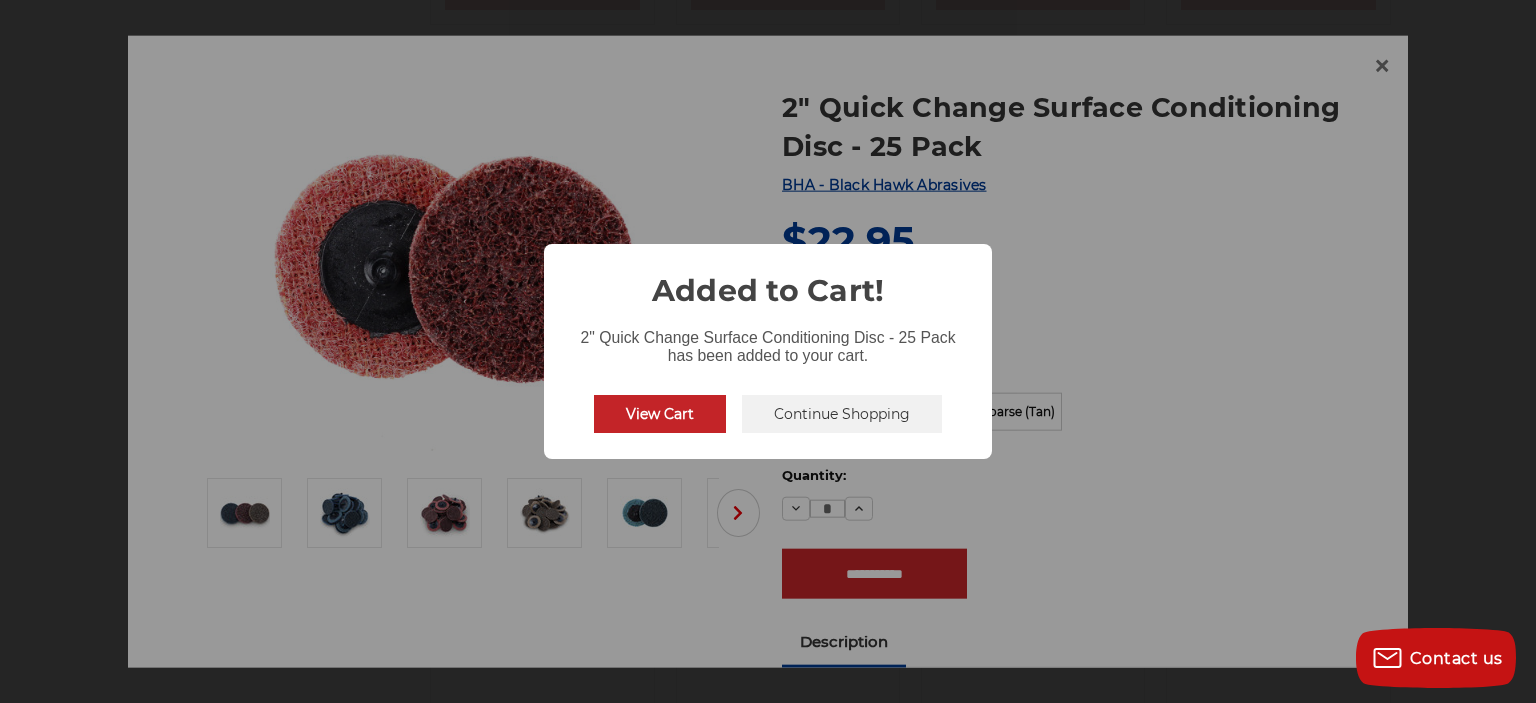 click on "View Cart" at bounding box center (660, 414) 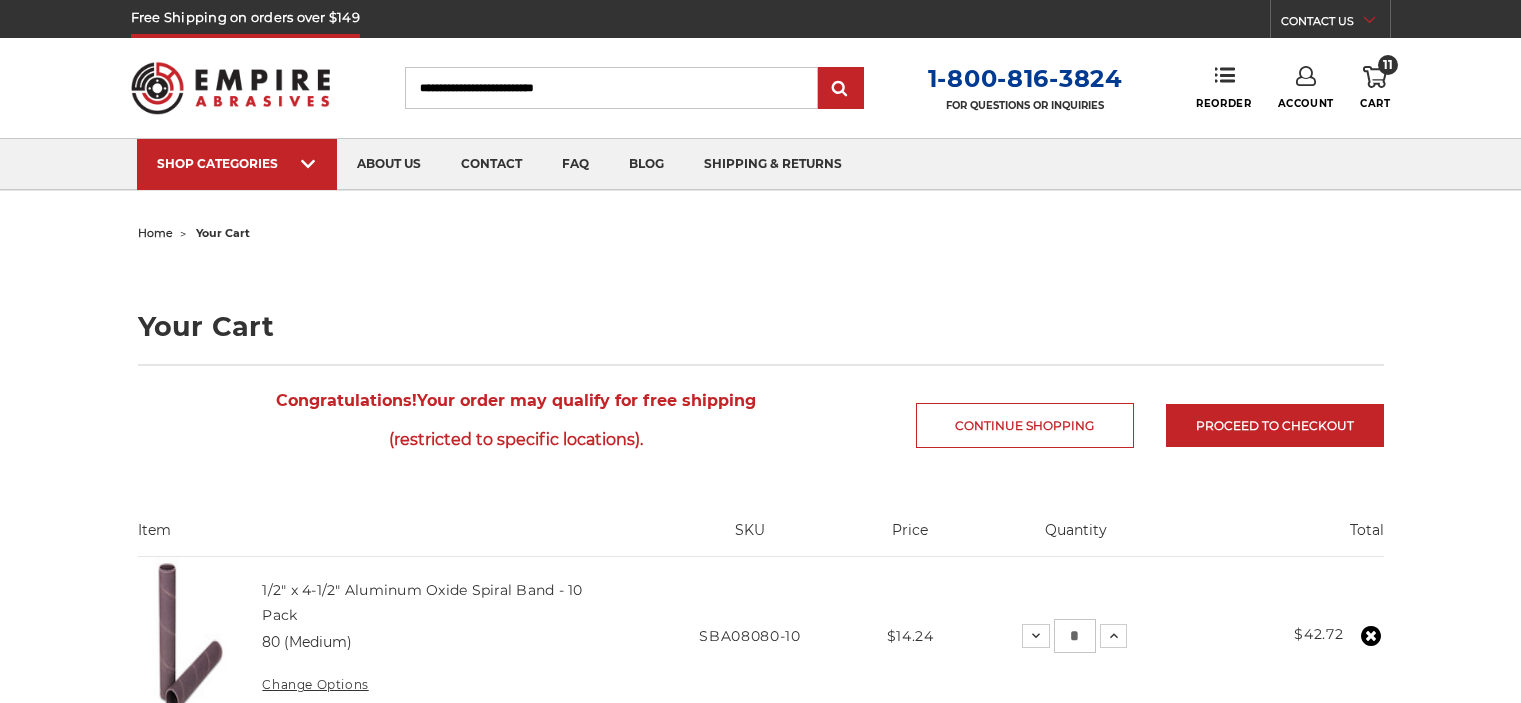 scroll, scrollTop: 0, scrollLeft: 0, axis: both 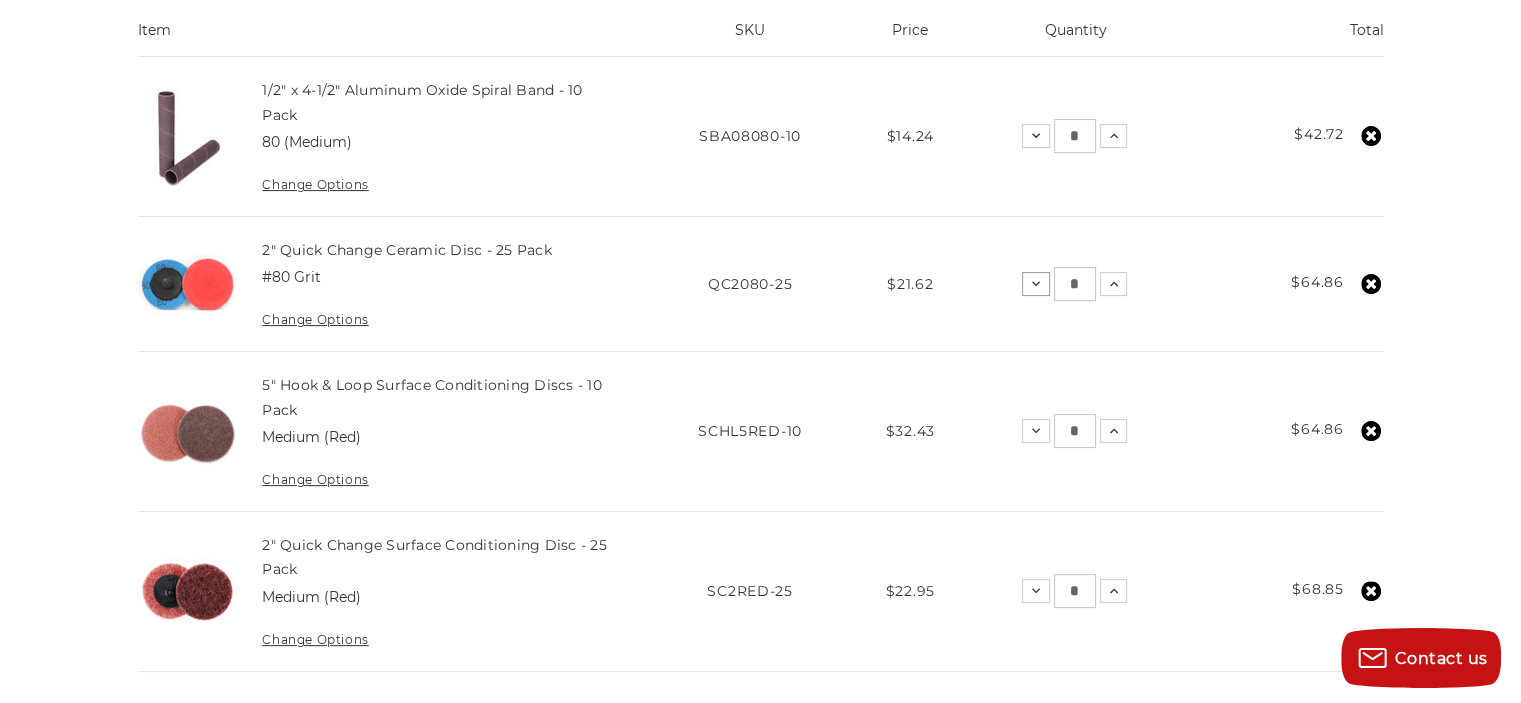 click 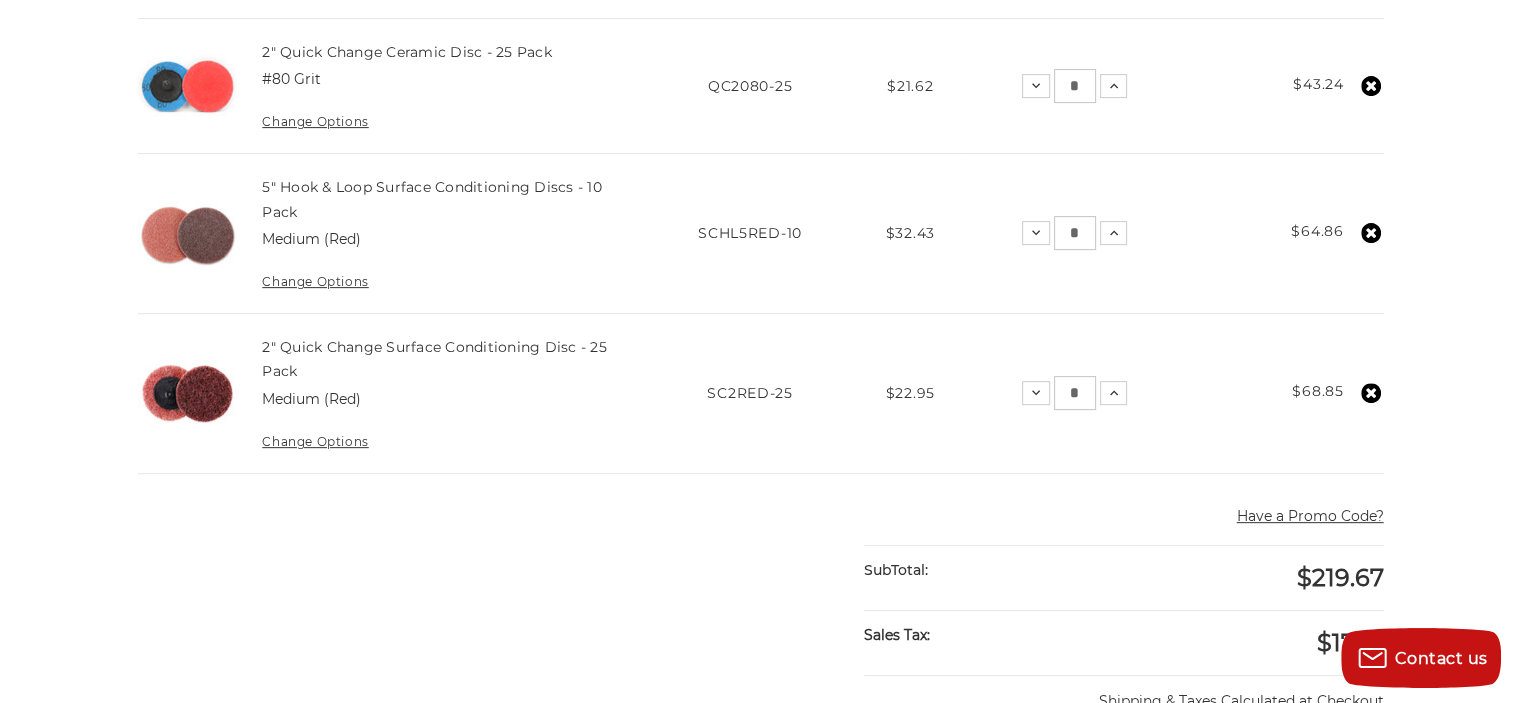 scroll, scrollTop: 700, scrollLeft: 0, axis: vertical 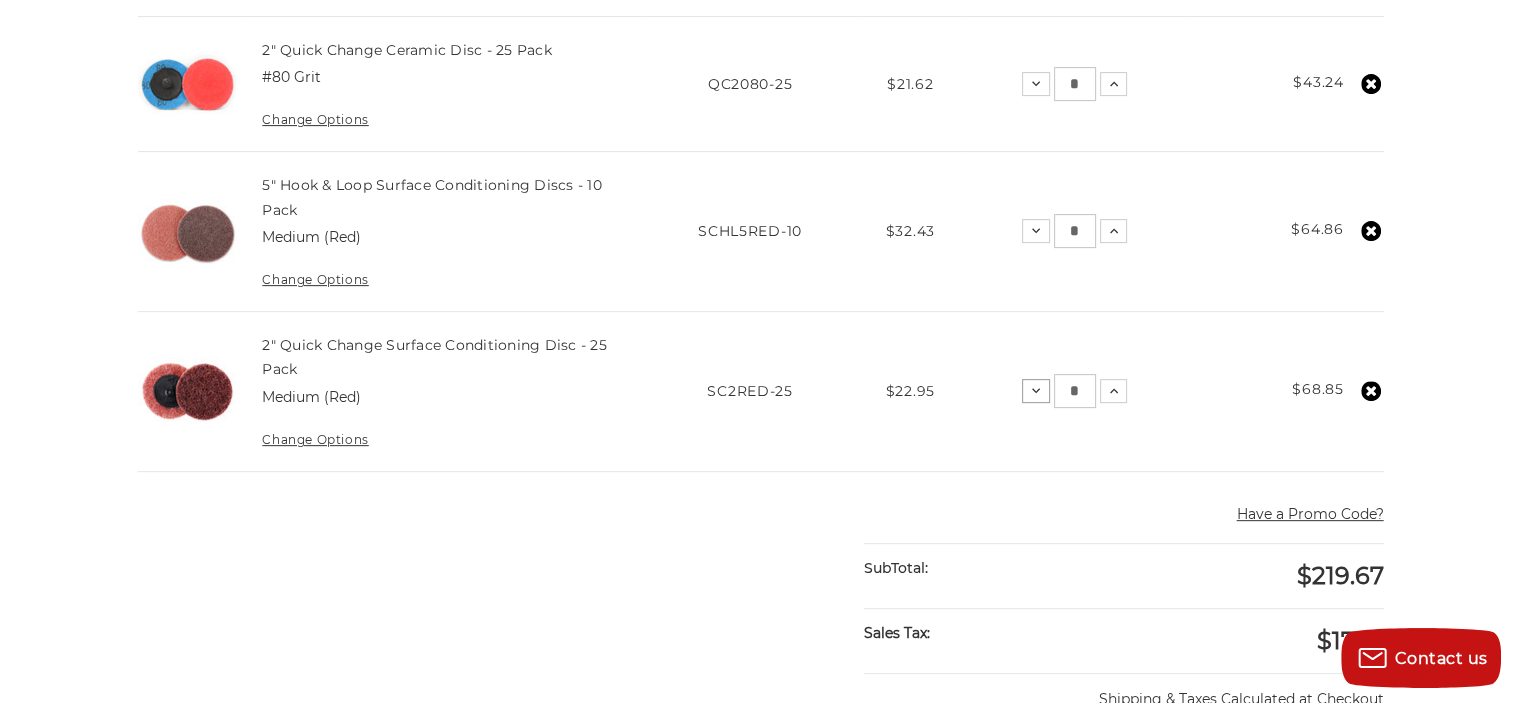 click 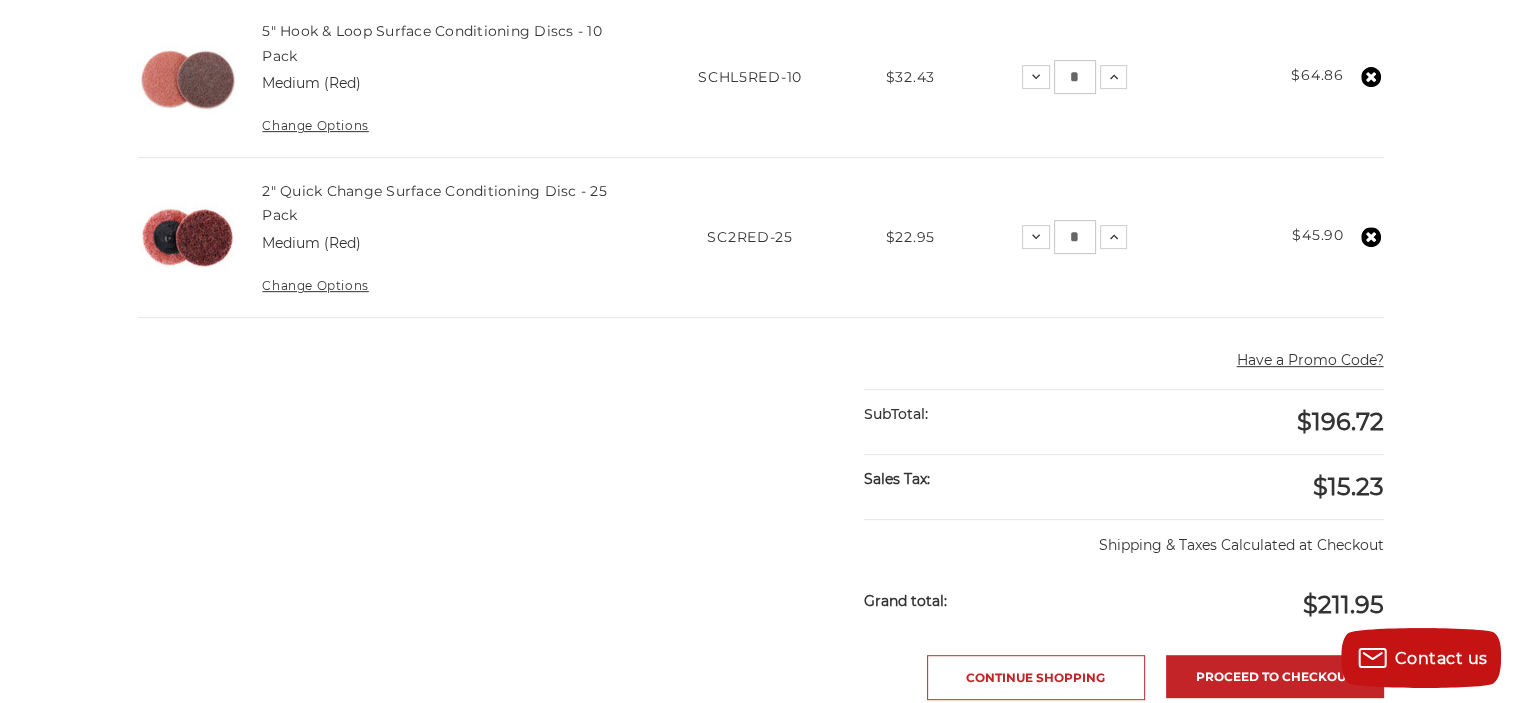 scroll, scrollTop: 900, scrollLeft: 0, axis: vertical 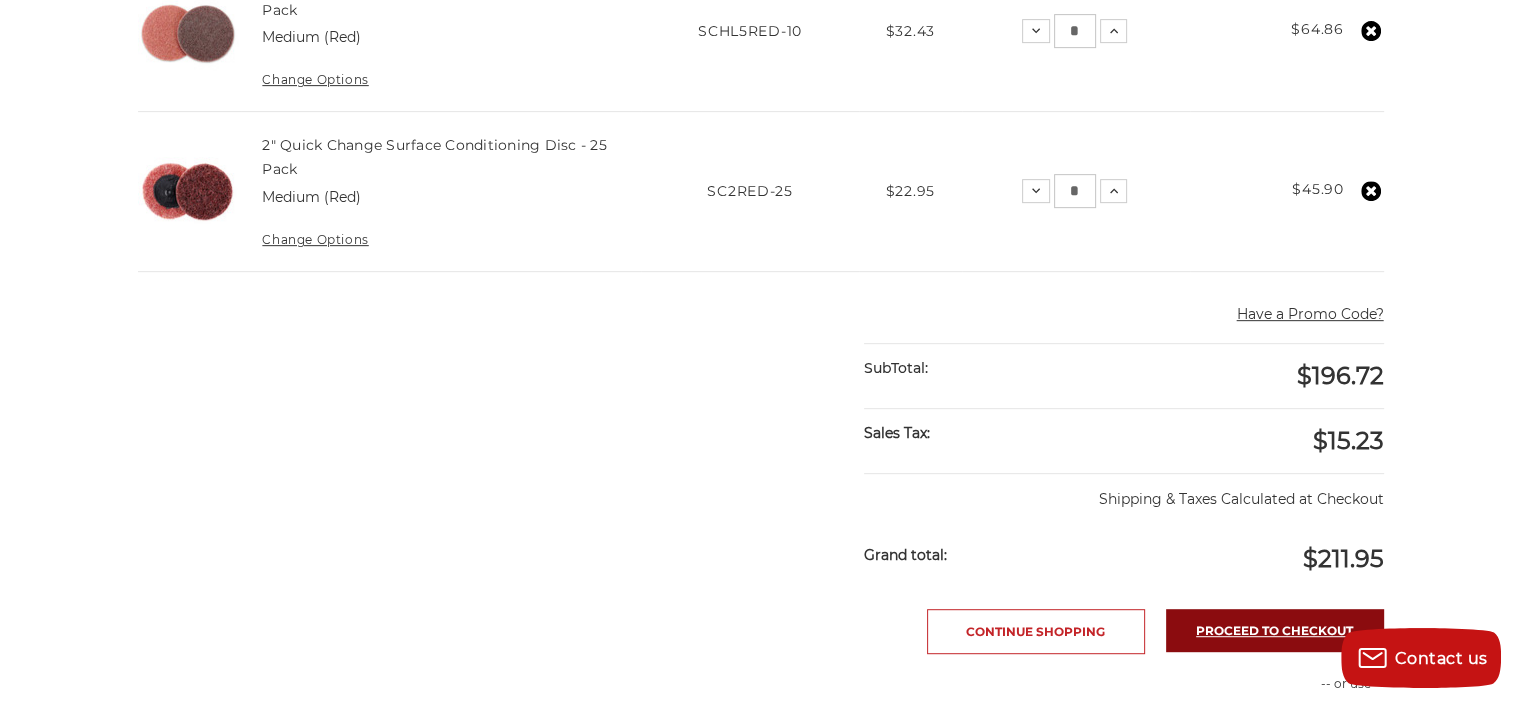 click on "Proceed to checkout" at bounding box center [1275, 630] 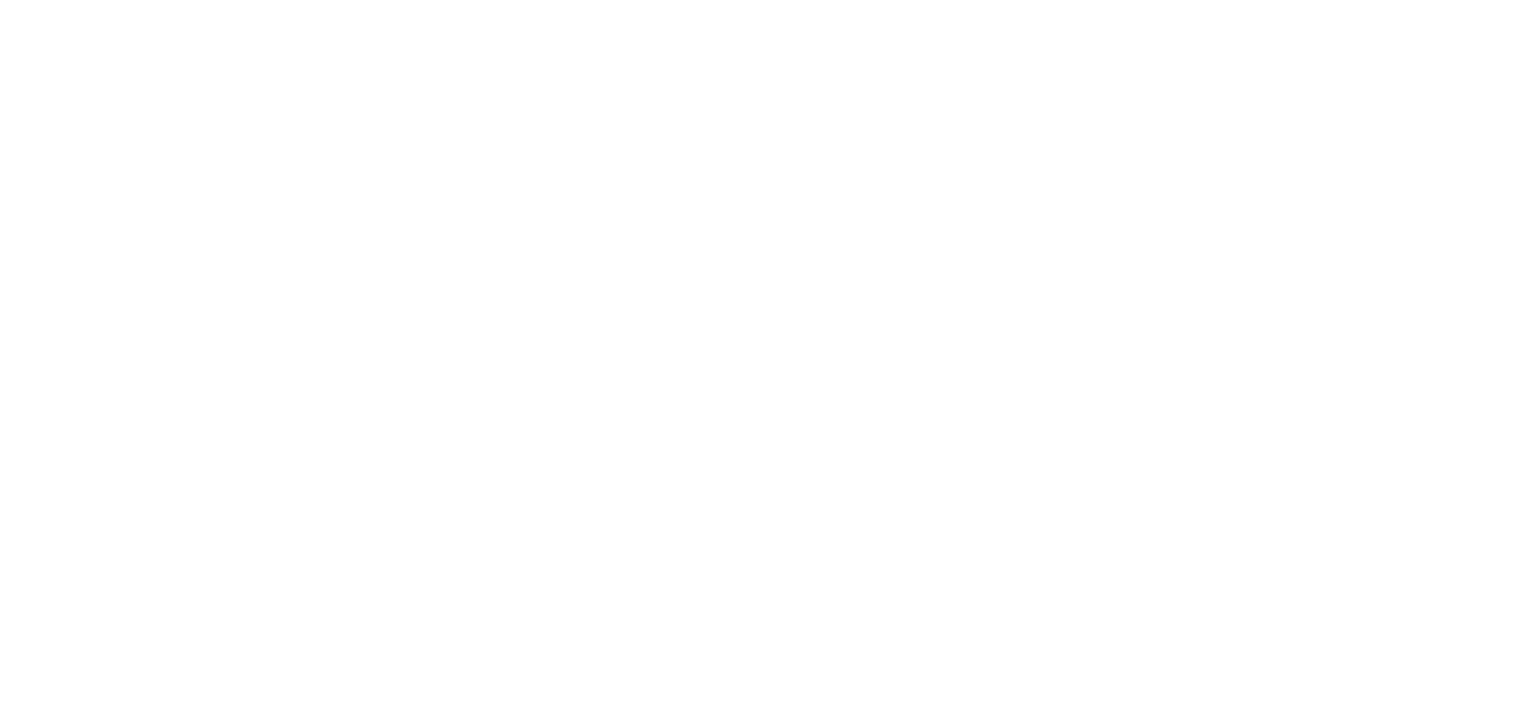 scroll, scrollTop: 0, scrollLeft: 0, axis: both 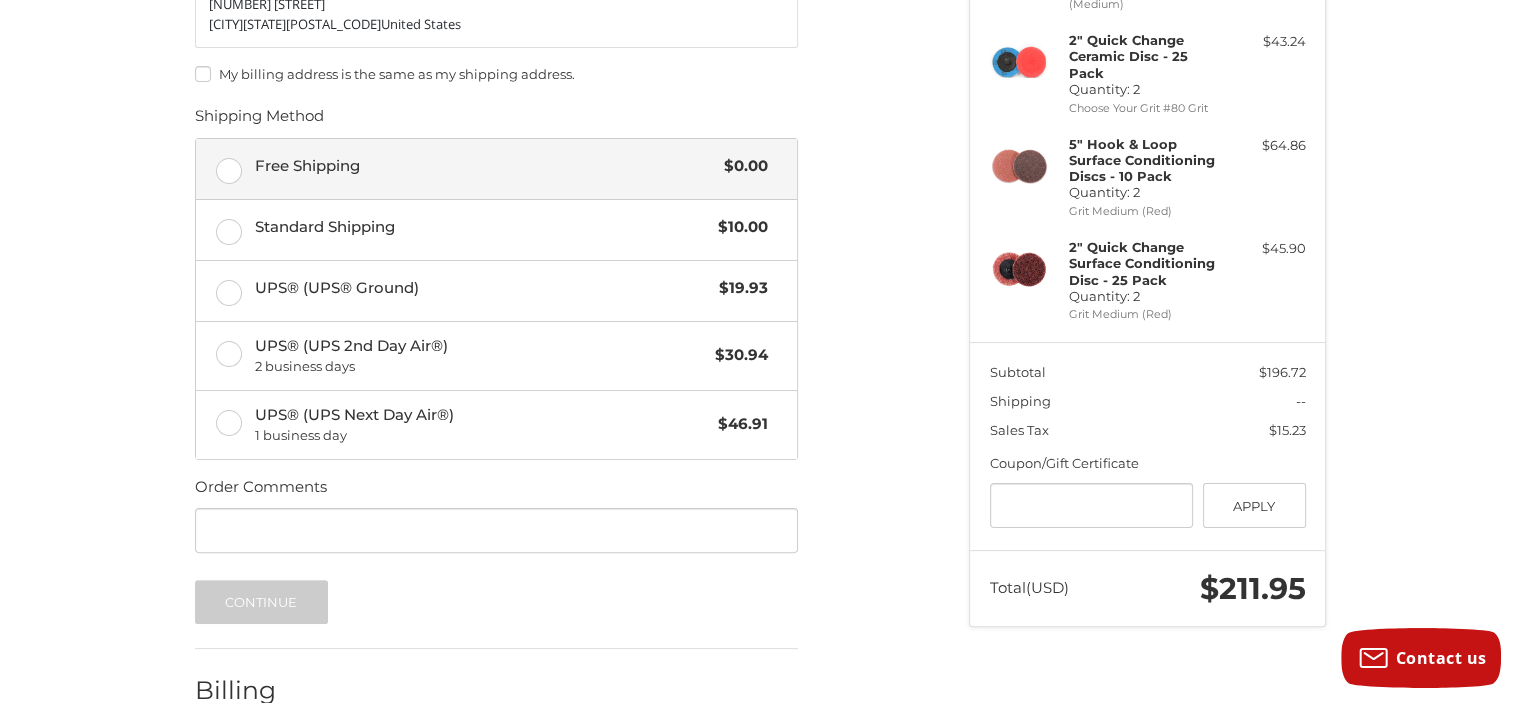 click on "Free Shipping $0.00" at bounding box center (496, 169) 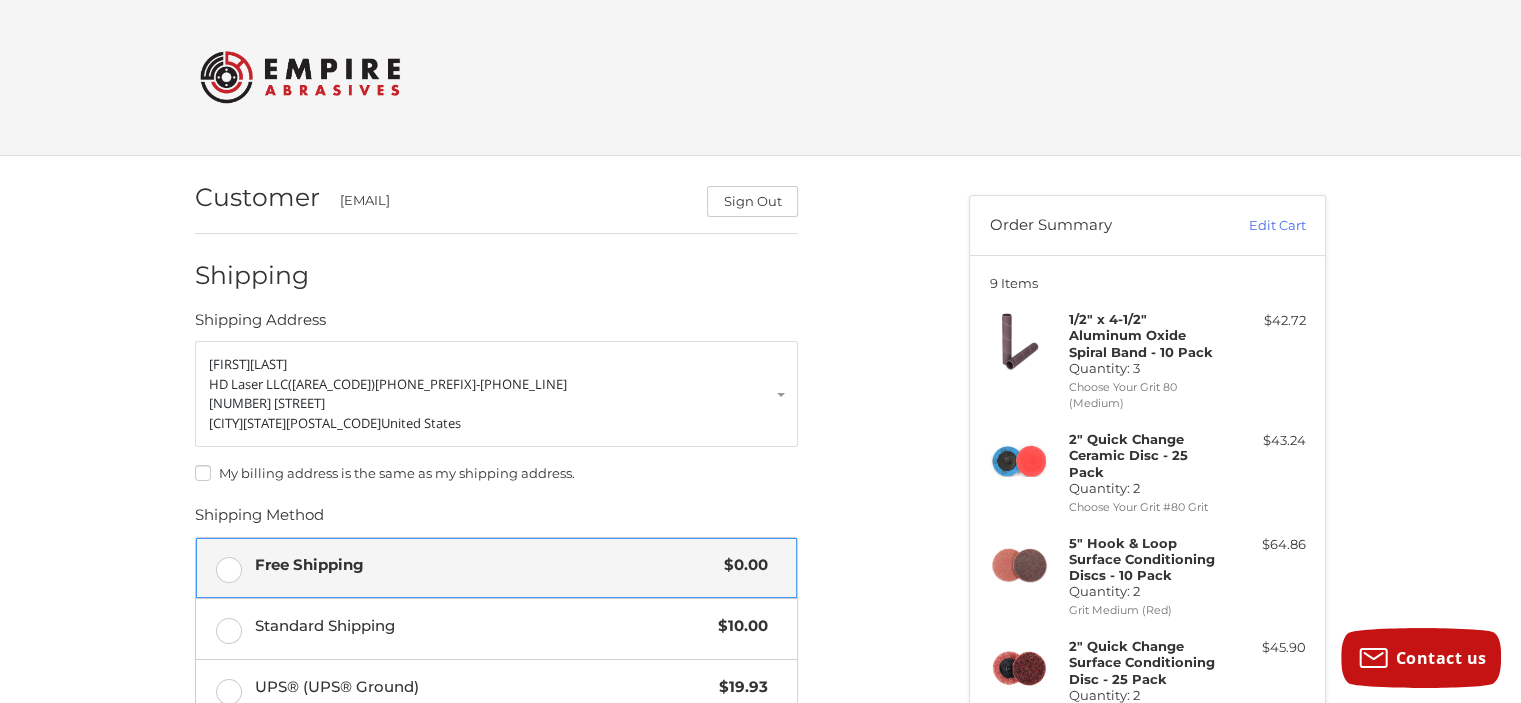 scroll, scrollTop: 514, scrollLeft: 0, axis: vertical 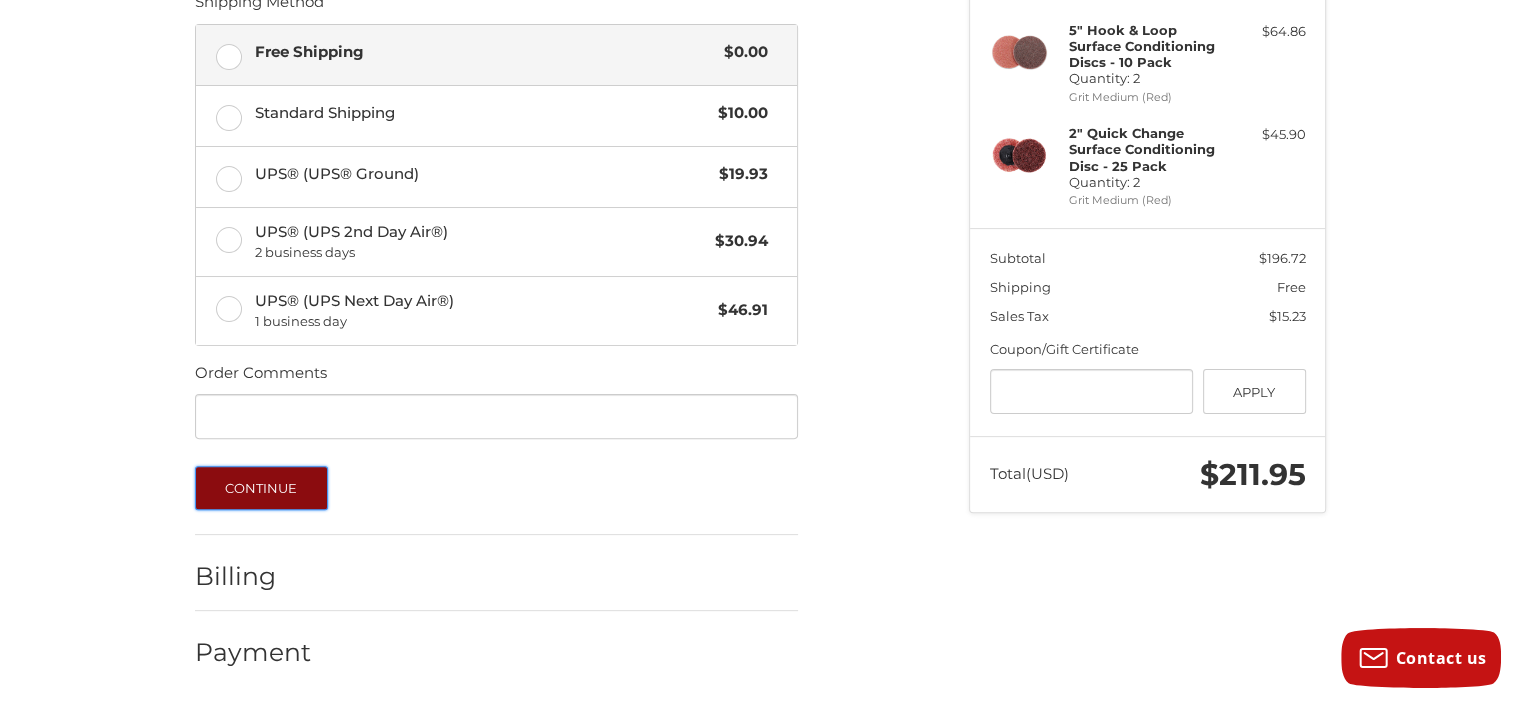 click on "Continue" at bounding box center [261, 488] 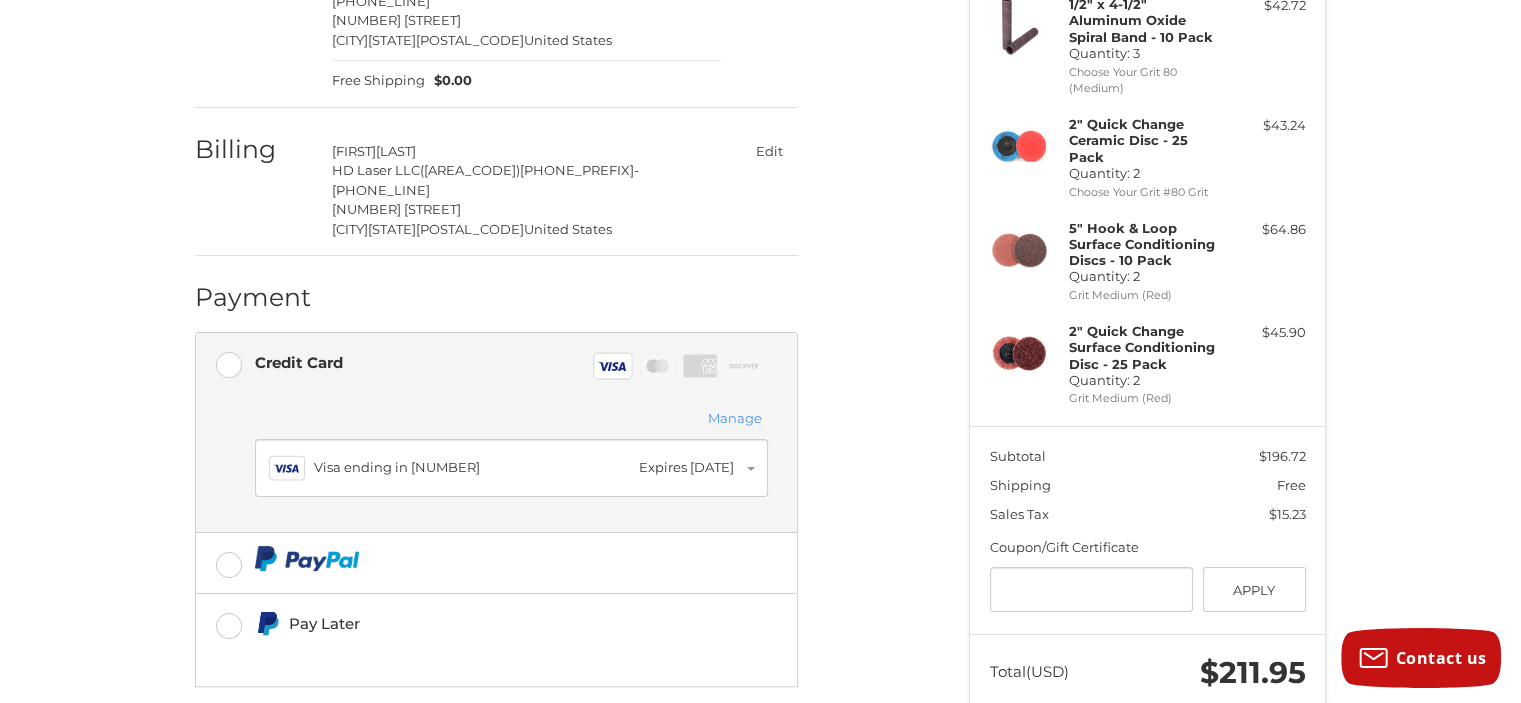 scroll, scrollTop: 380, scrollLeft: 0, axis: vertical 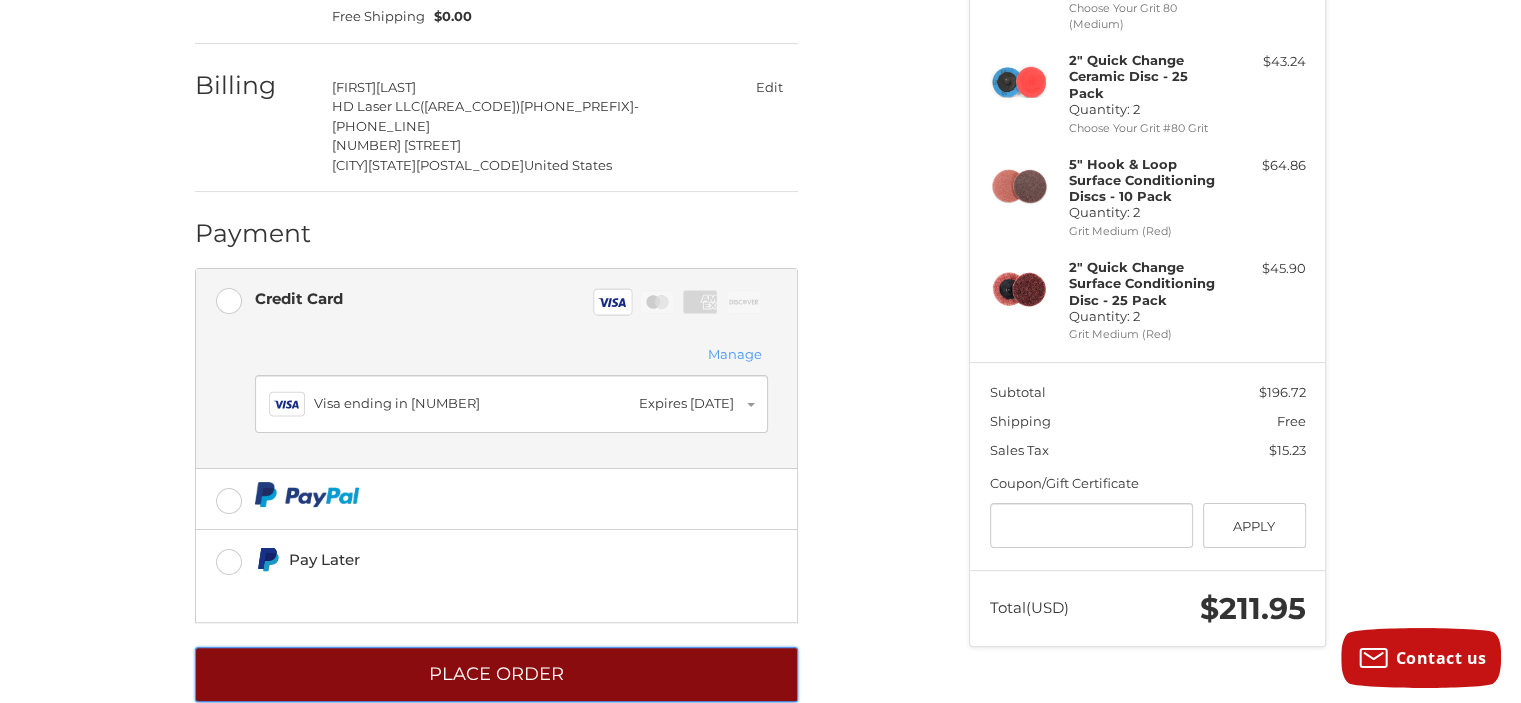 click on "Place Order" at bounding box center [496, 674] 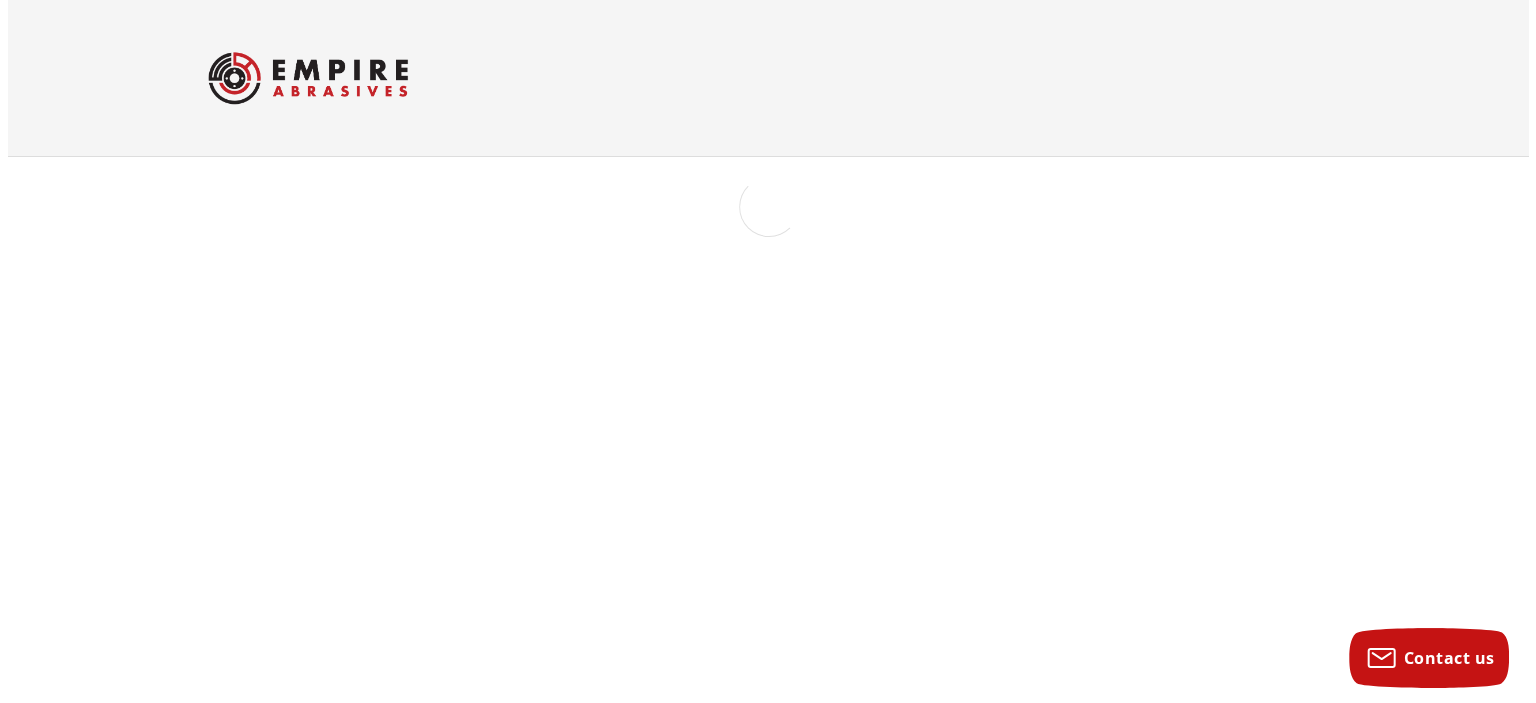 scroll, scrollTop: 0, scrollLeft: 0, axis: both 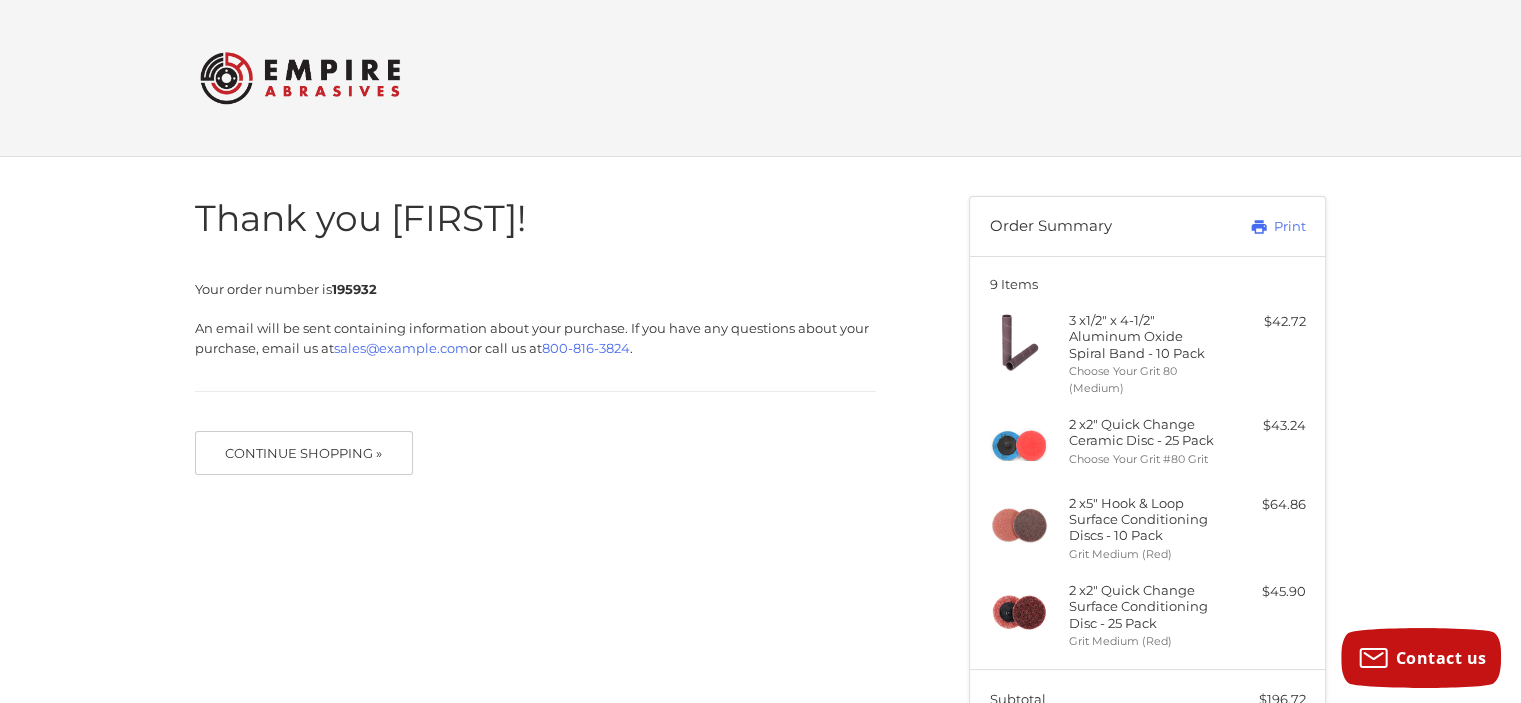 click on "Thank you [FIRST]! Your order number is  195932 An email will be sent containing information about your purchase. If you have any questions about your purchase, email us at  [EMAIL]  or call us at  [PHONE] . Continue Shopping » Order Summary   Print 9 Items 3 x  1/2" x 4-1/2" Aluminum Oxide Spiral Band - 10 Pack Choose Your Grit 80 (Medium) $42.72 2 x  2" Quick Change Ceramic Disc - 25 Pack Choose Your Grit #80 Grit $43.24 2 x  5" Hook & Loop Surface Conditioning Discs - 10 Pack Grit Medium (Red) $64.86 2 x  2" Quick Change Surface Conditioning Disc - 25 Pack Grit Medium (Red) $45.90 Subtotal    $196.72 Shipping    Free Sales Tax    $15.23 Total  (USD)    $211.95" at bounding box center (761, 535) 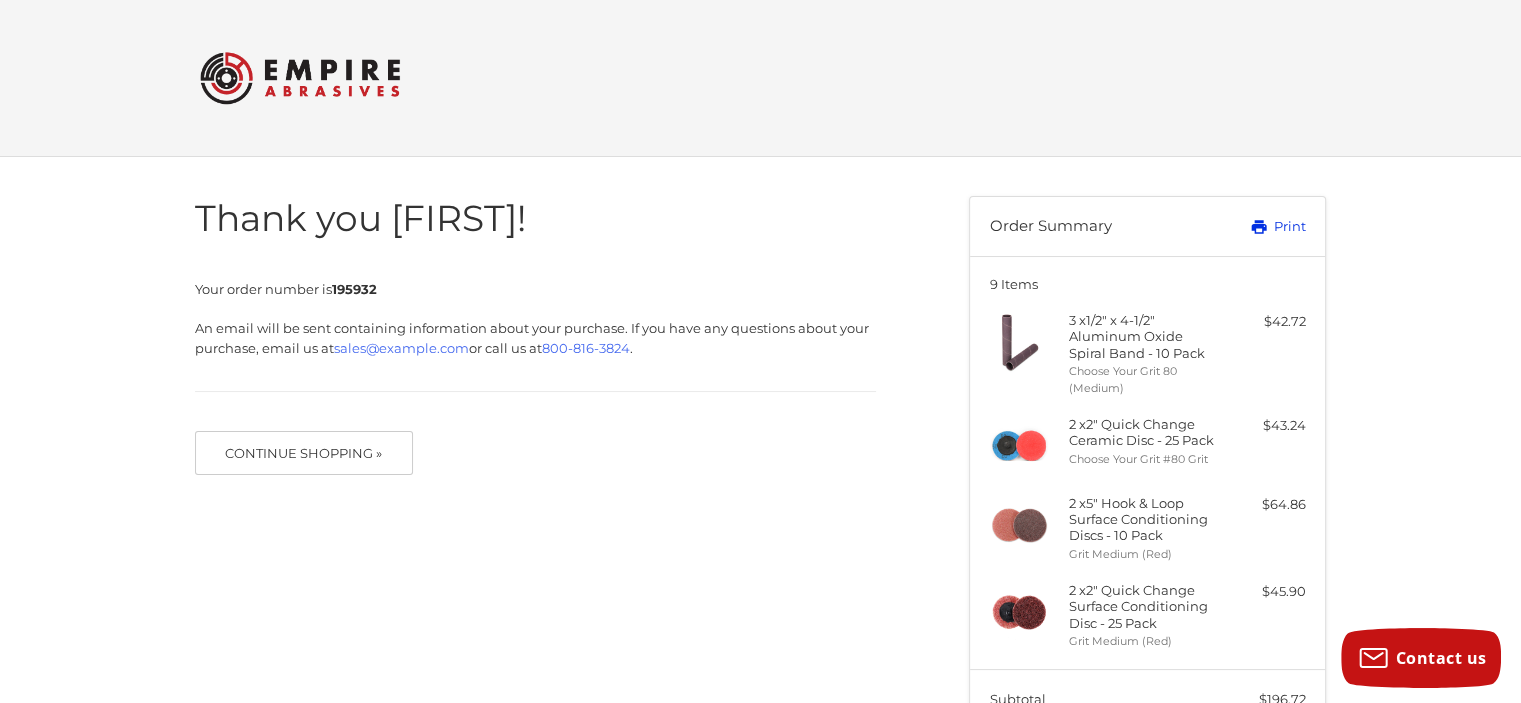 click on "Print" at bounding box center (1255, 227) 